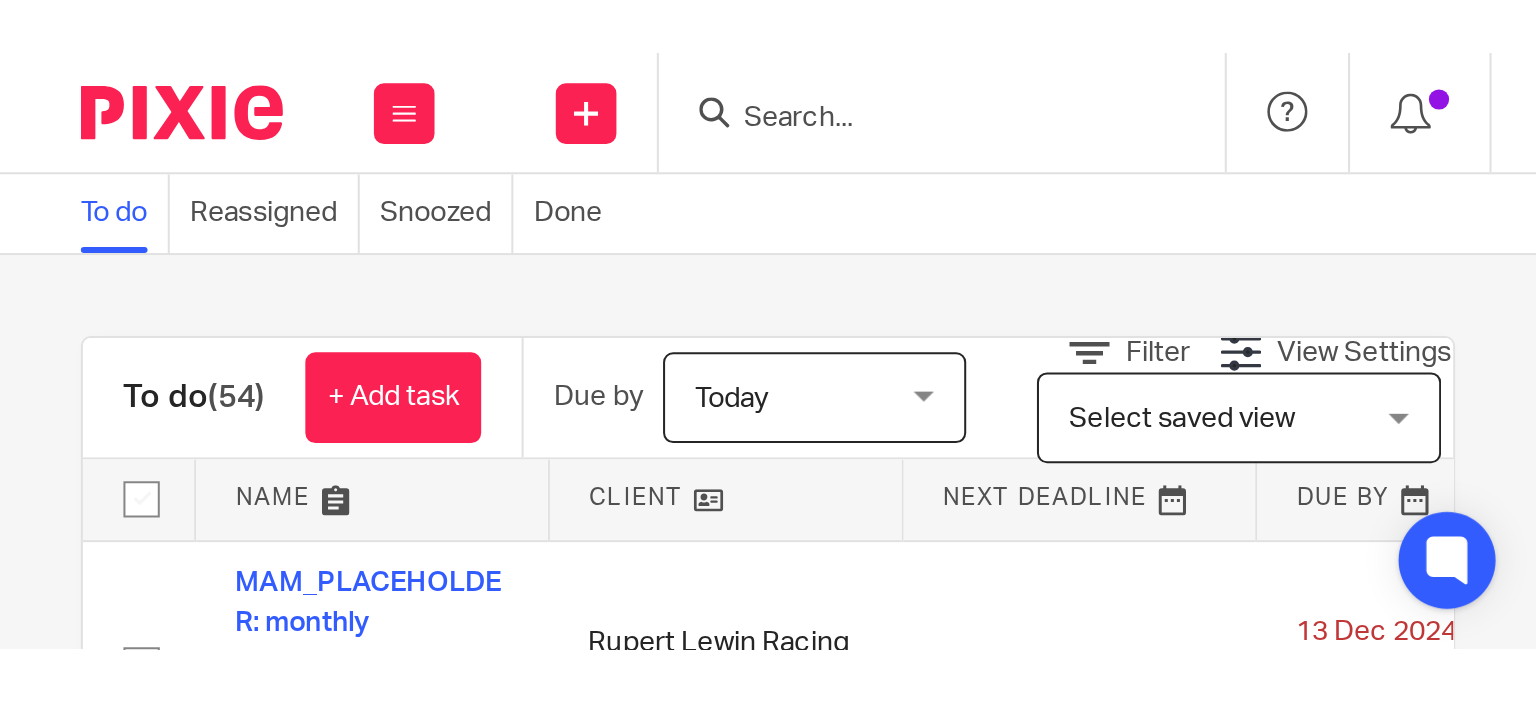 scroll, scrollTop: 0, scrollLeft: 0, axis: both 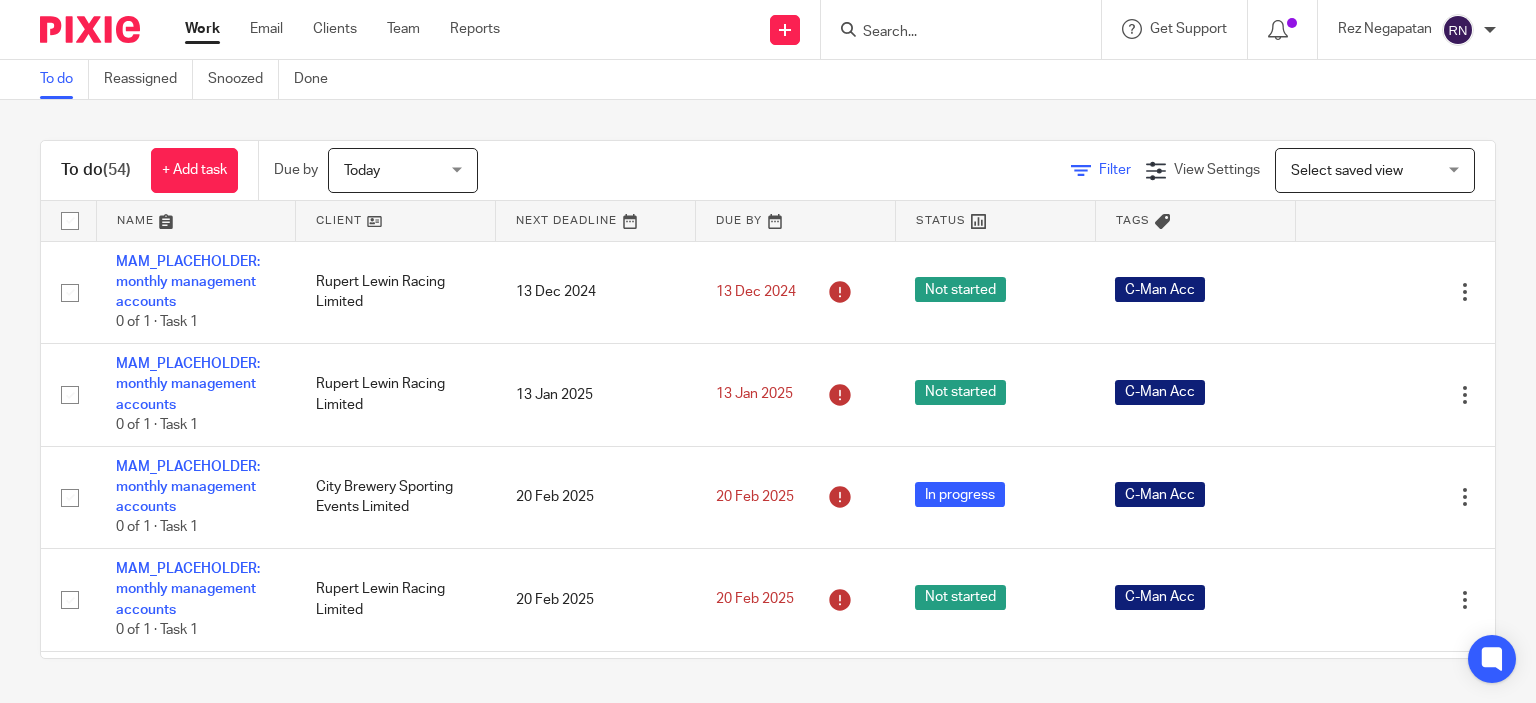 click on "Filter" at bounding box center (1115, 170) 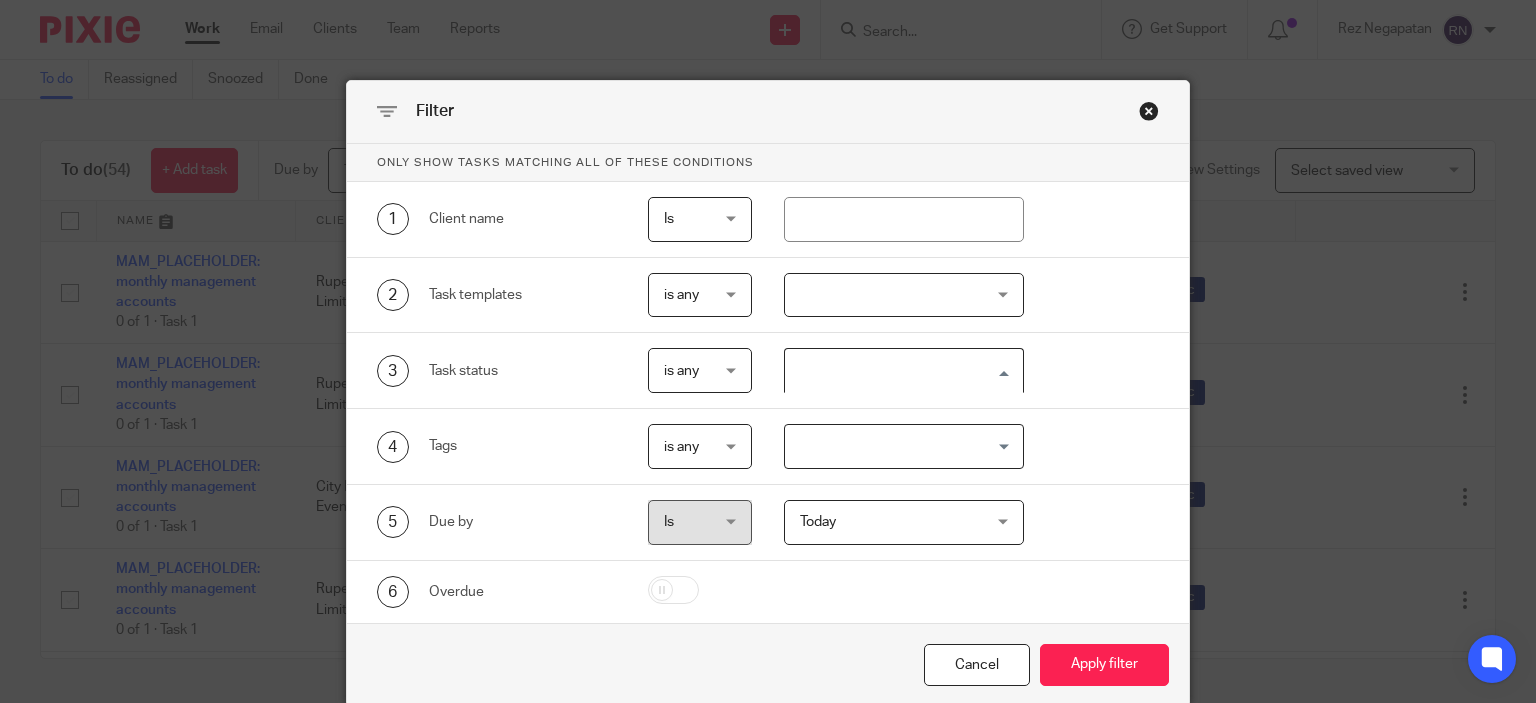 click at bounding box center (899, 370) 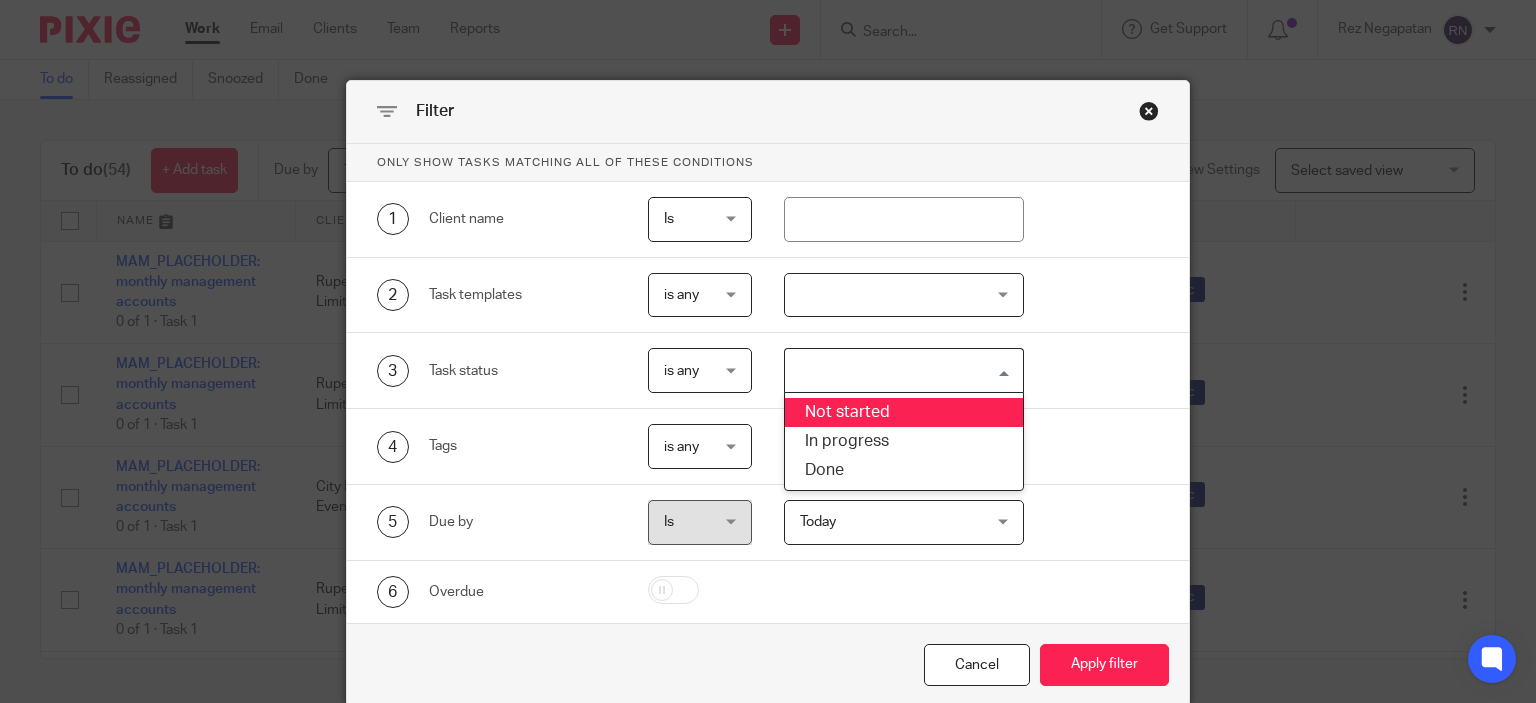 click on "4
Tags
is any
is any
is any
is all
is none
is_any             Loading..." at bounding box center (752, 446) 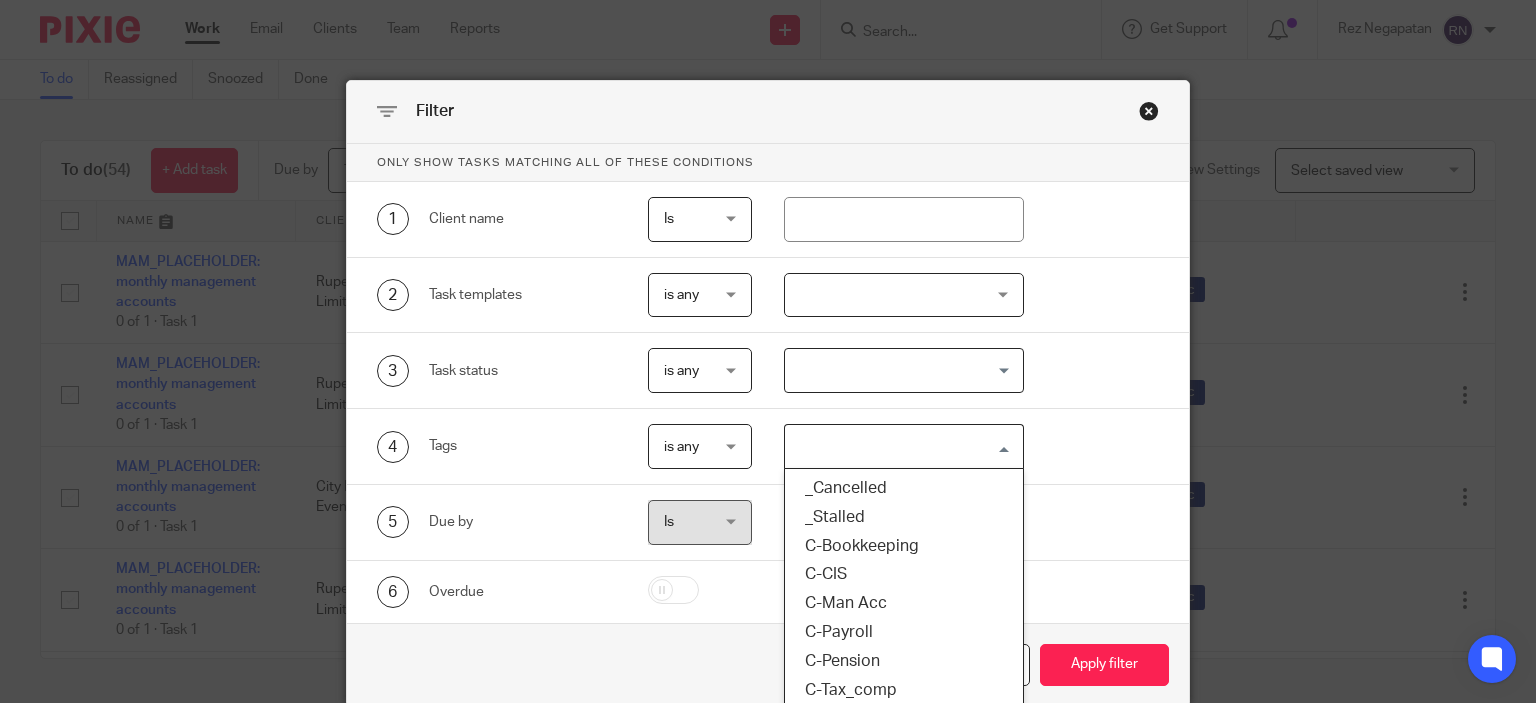 click at bounding box center (899, 446) 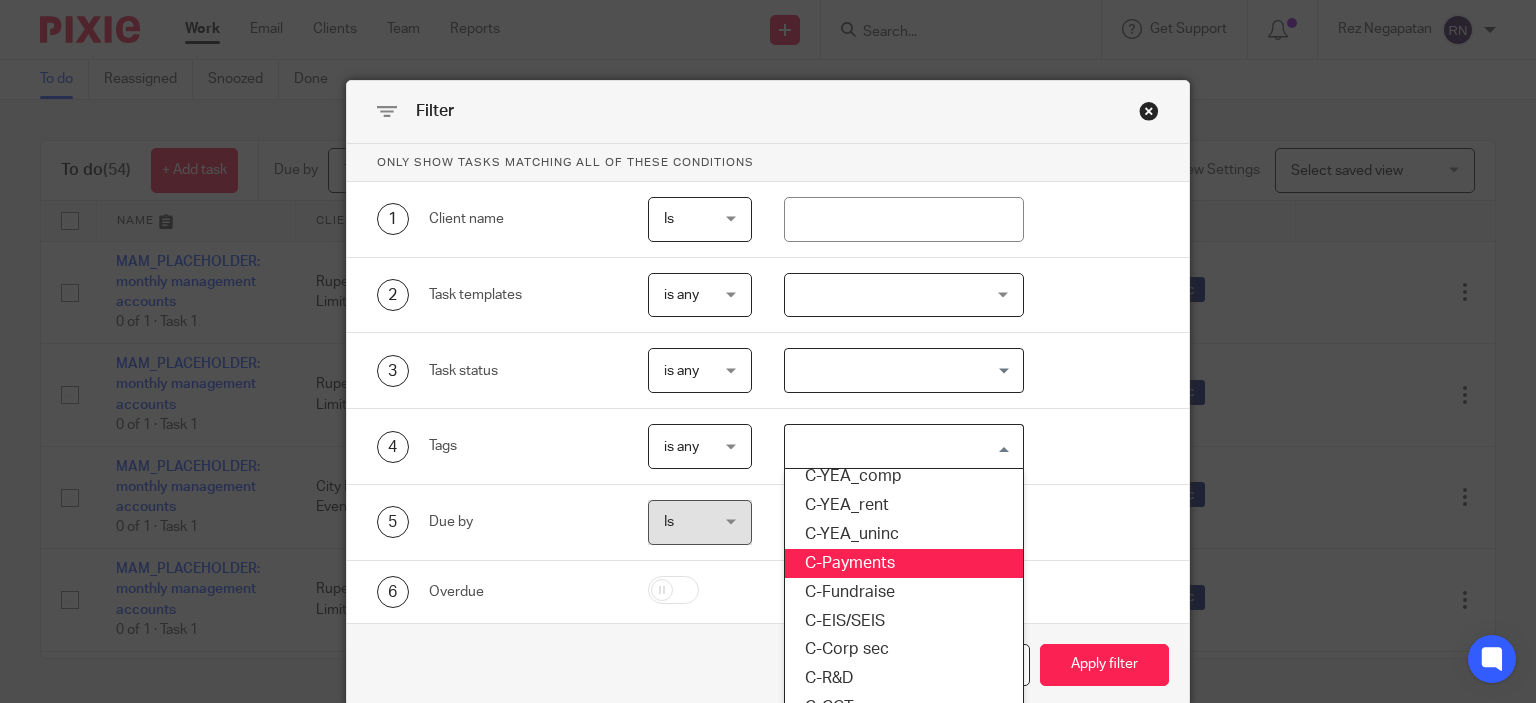 scroll, scrollTop: 200, scrollLeft: 0, axis: vertical 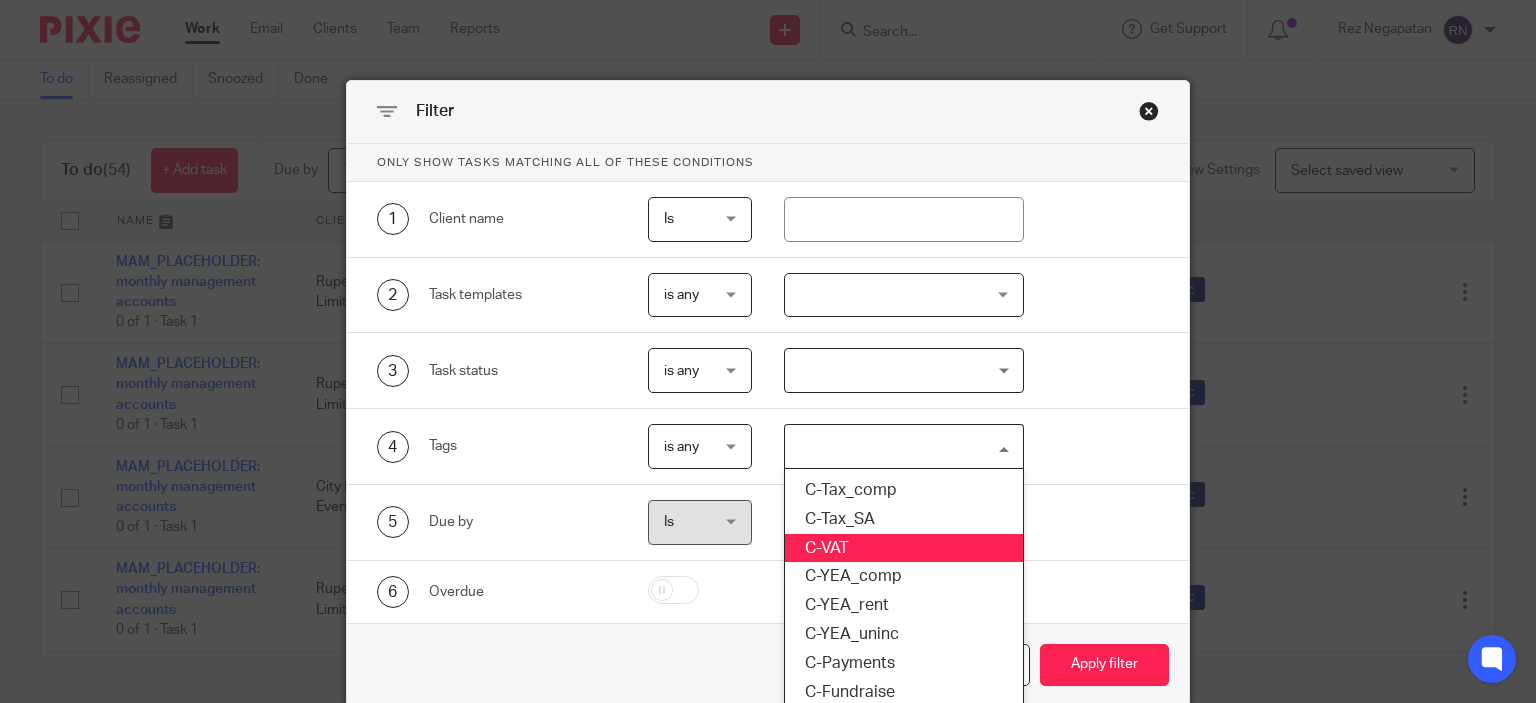 click on "C-VAT" at bounding box center [904, 548] 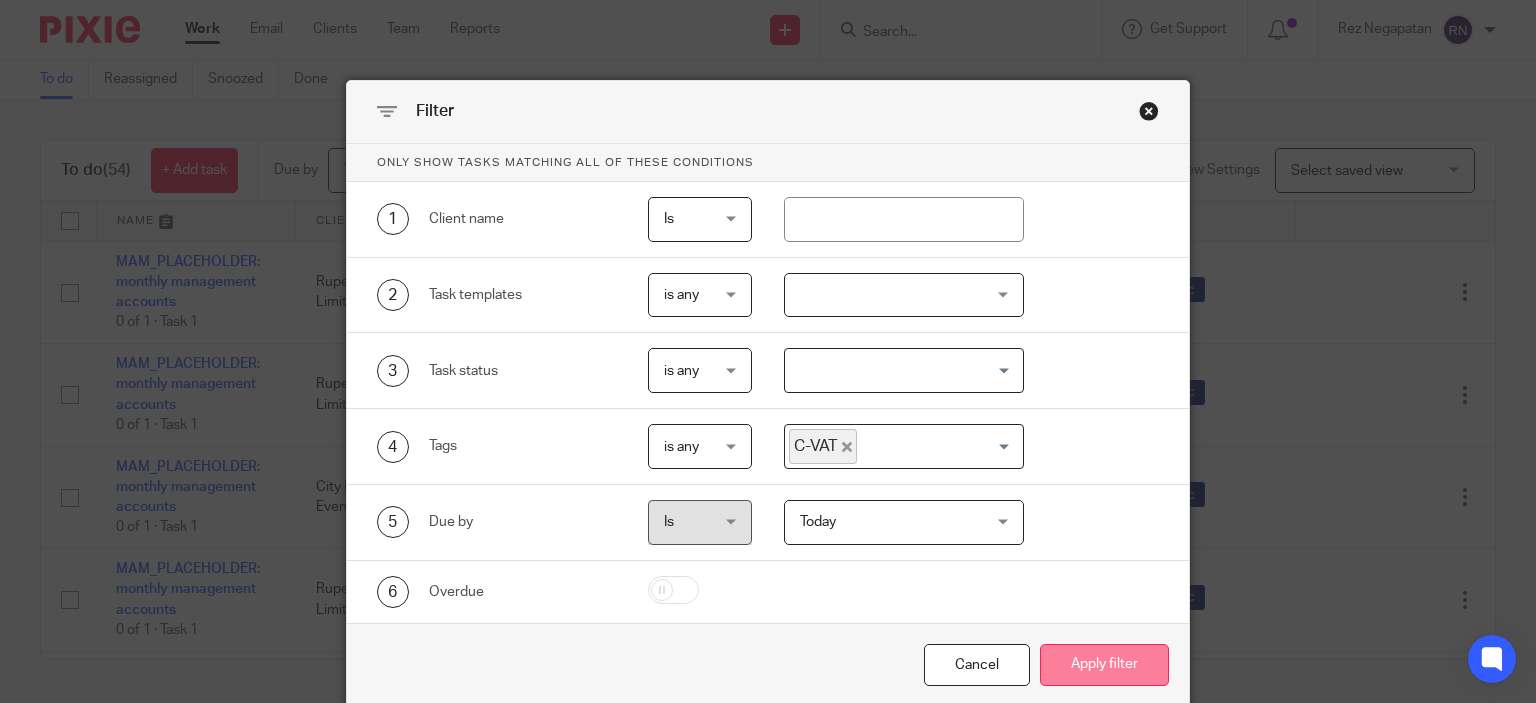 click on "Apply filter" at bounding box center (1104, 665) 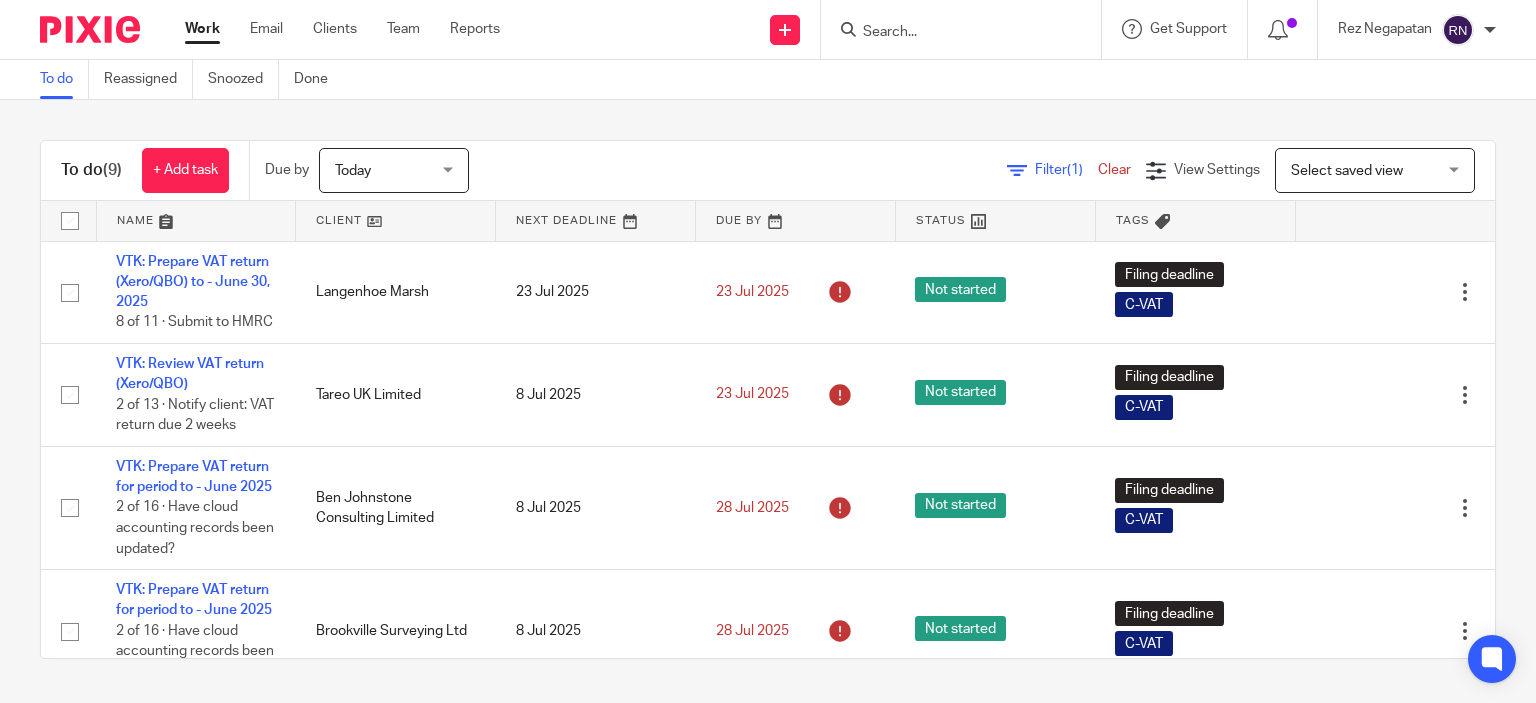 scroll, scrollTop: 0, scrollLeft: 0, axis: both 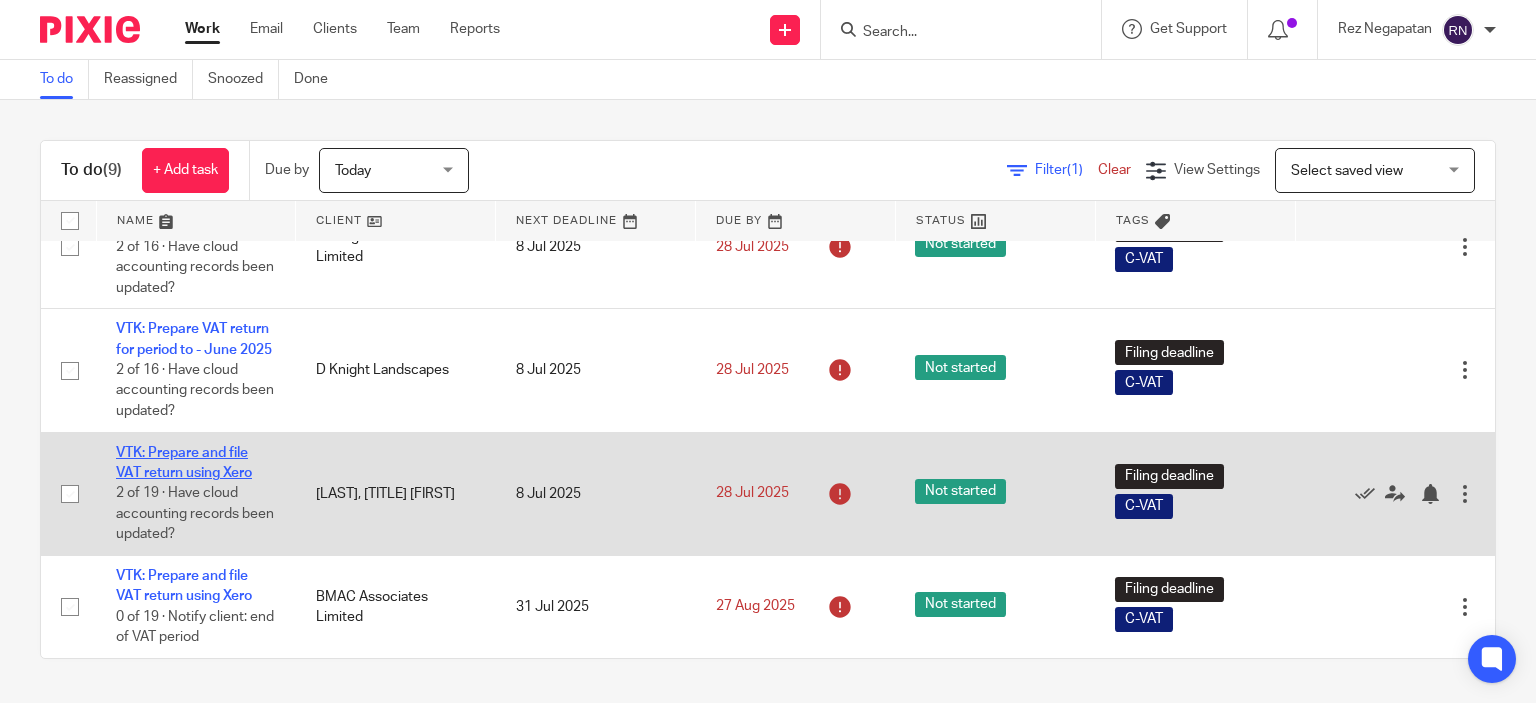 click on "VTK: Prepare and file VAT return using Xero" at bounding box center [184, 463] 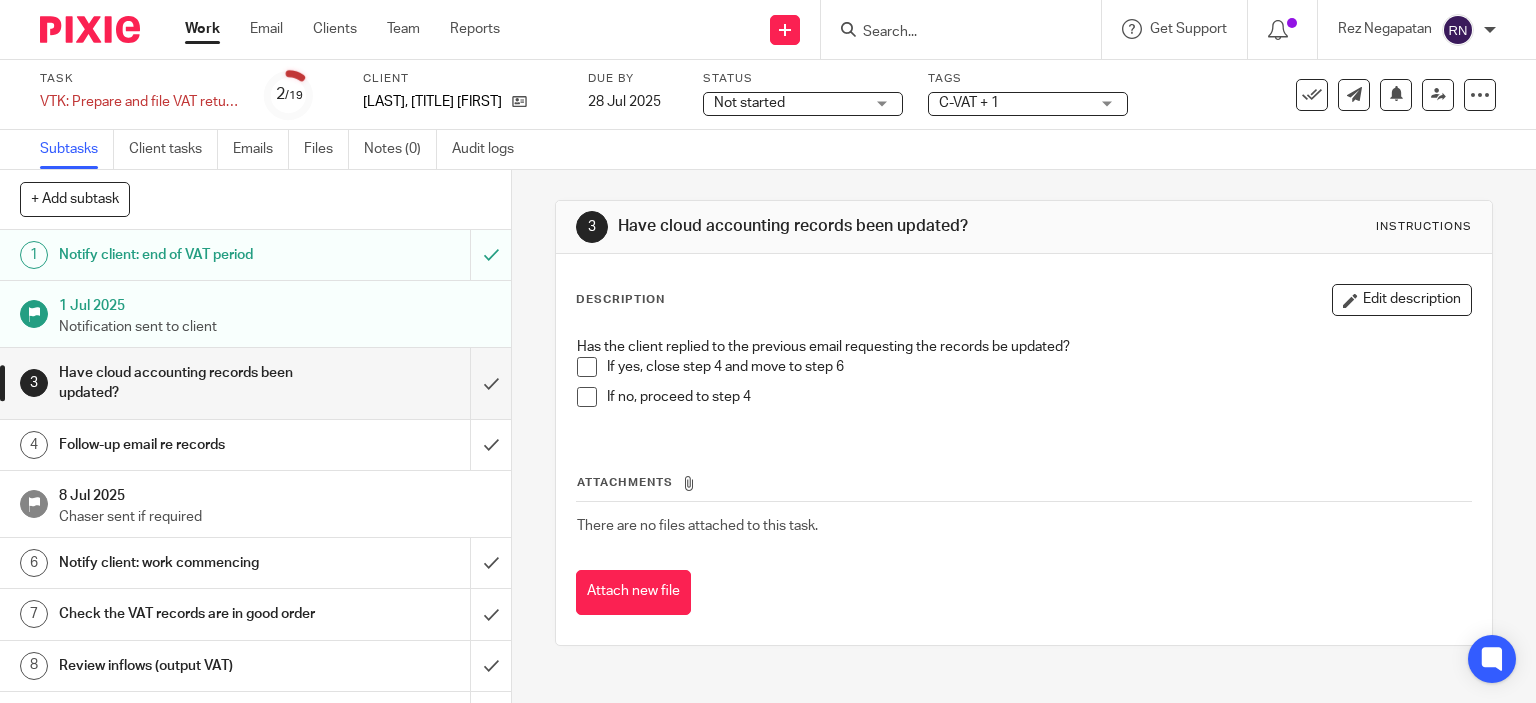 scroll, scrollTop: 0, scrollLeft: 0, axis: both 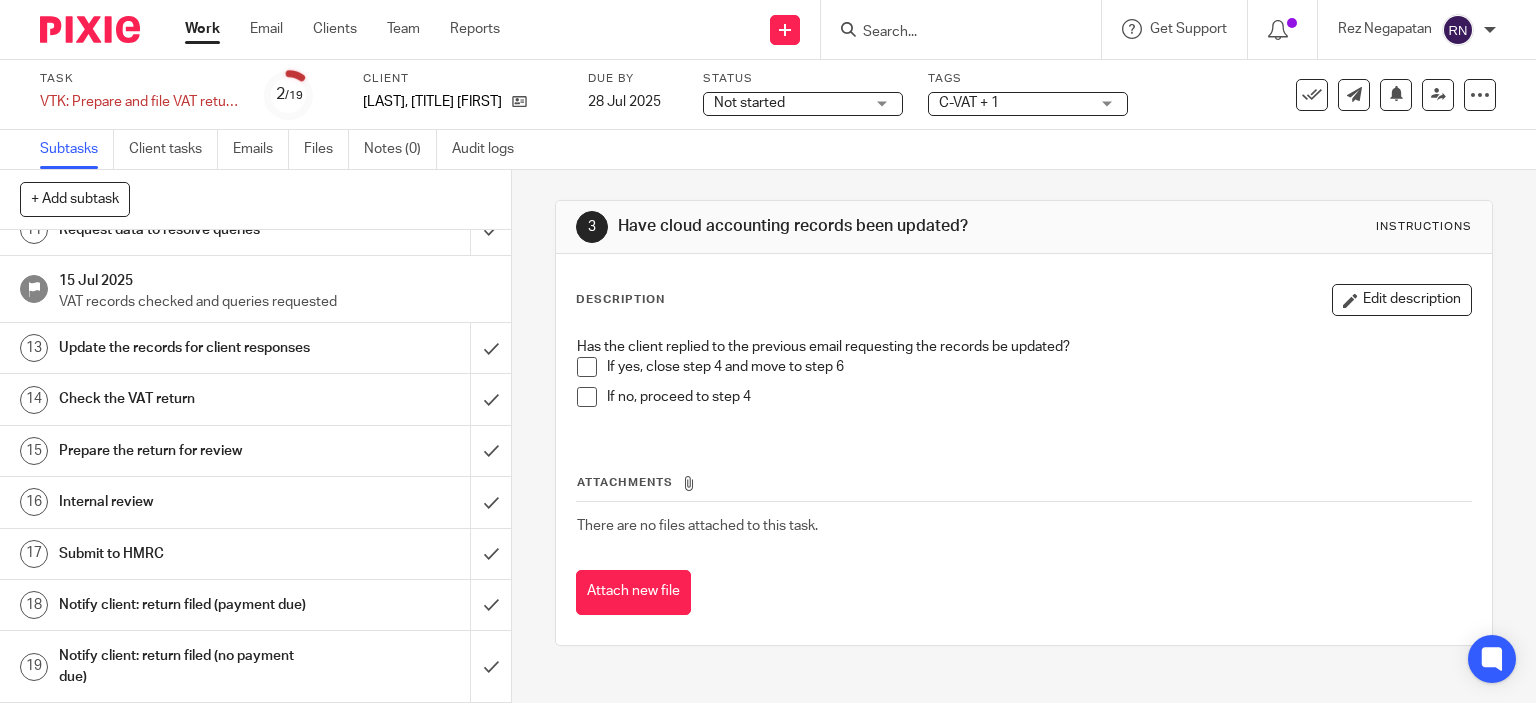 click on "Notify client: return filed (payment due)" at bounding box center (189, 605) 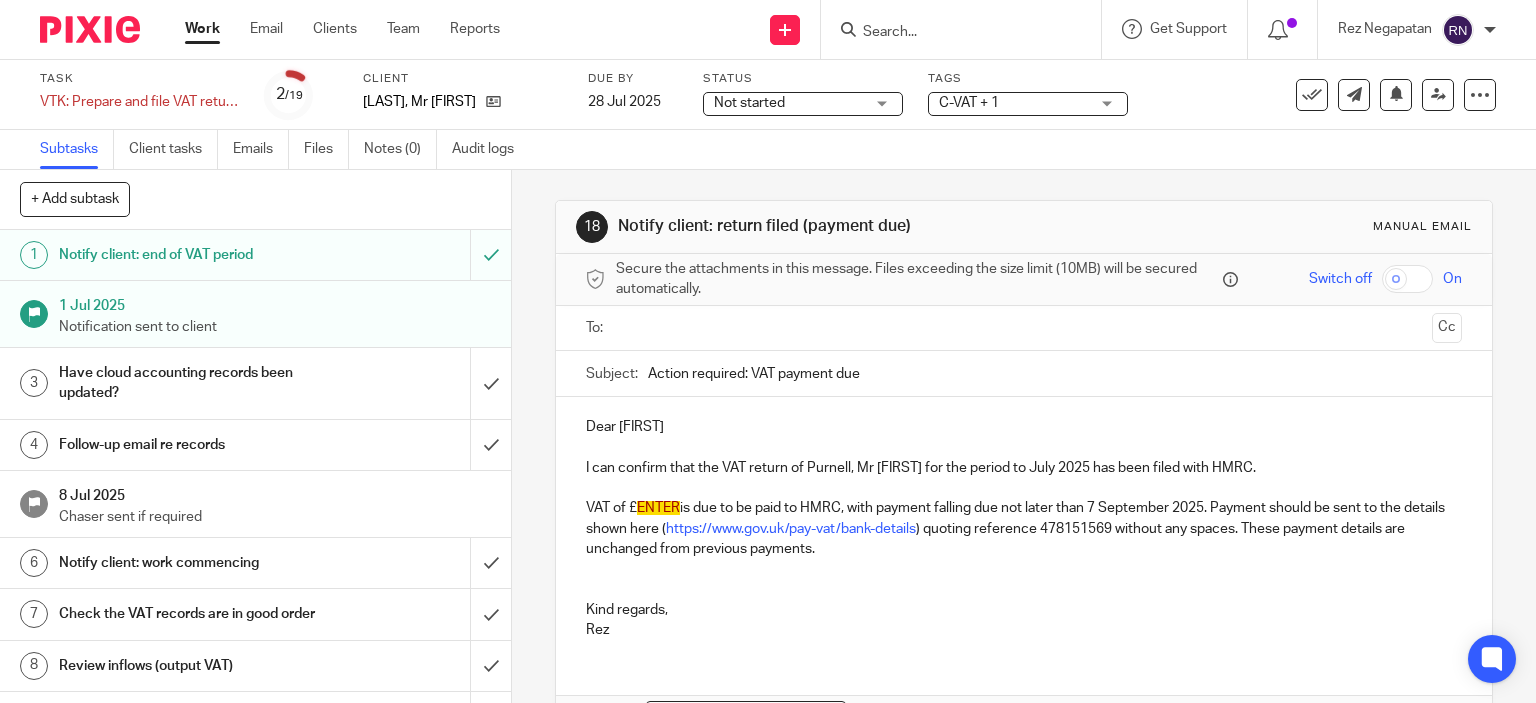 scroll, scrollTop: 0, scrollLeft: 0, axis: both 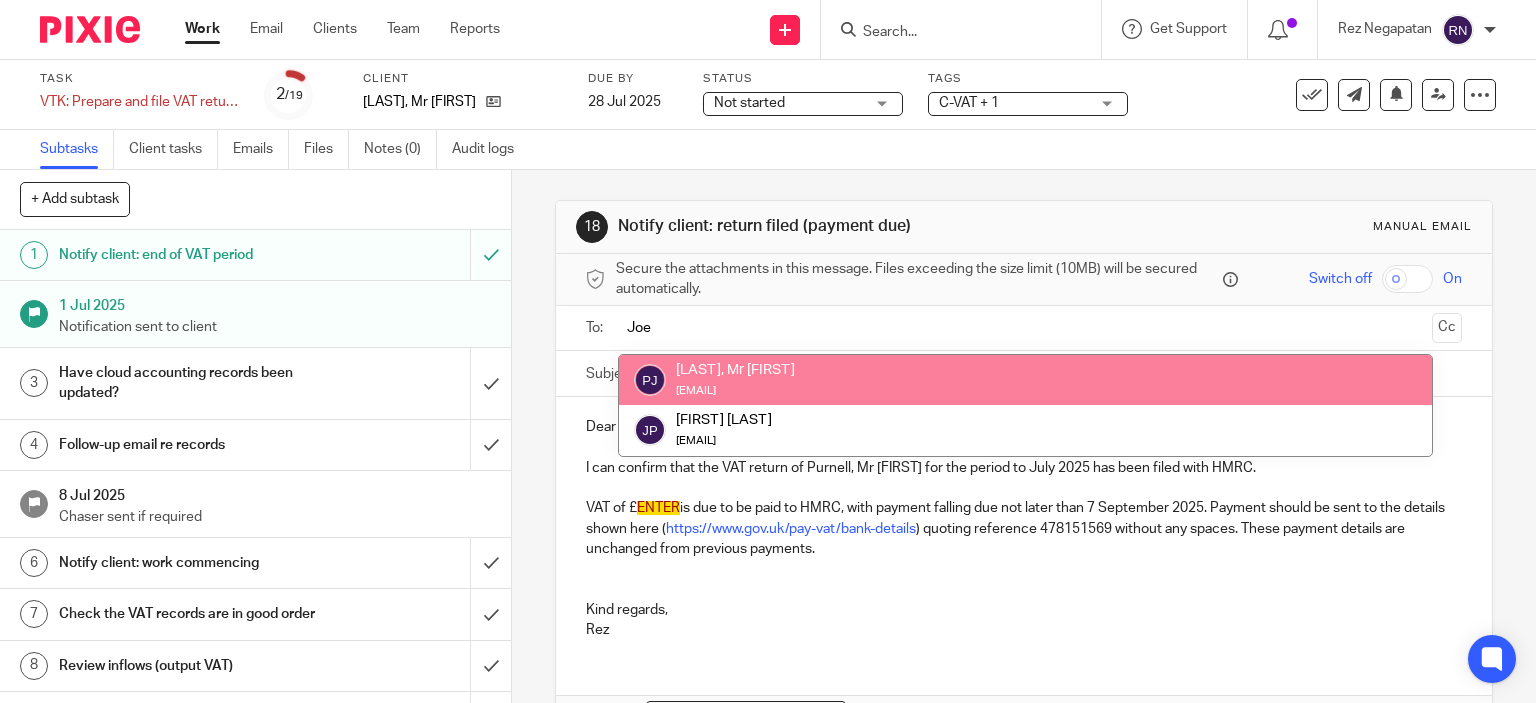 type on "Joe" 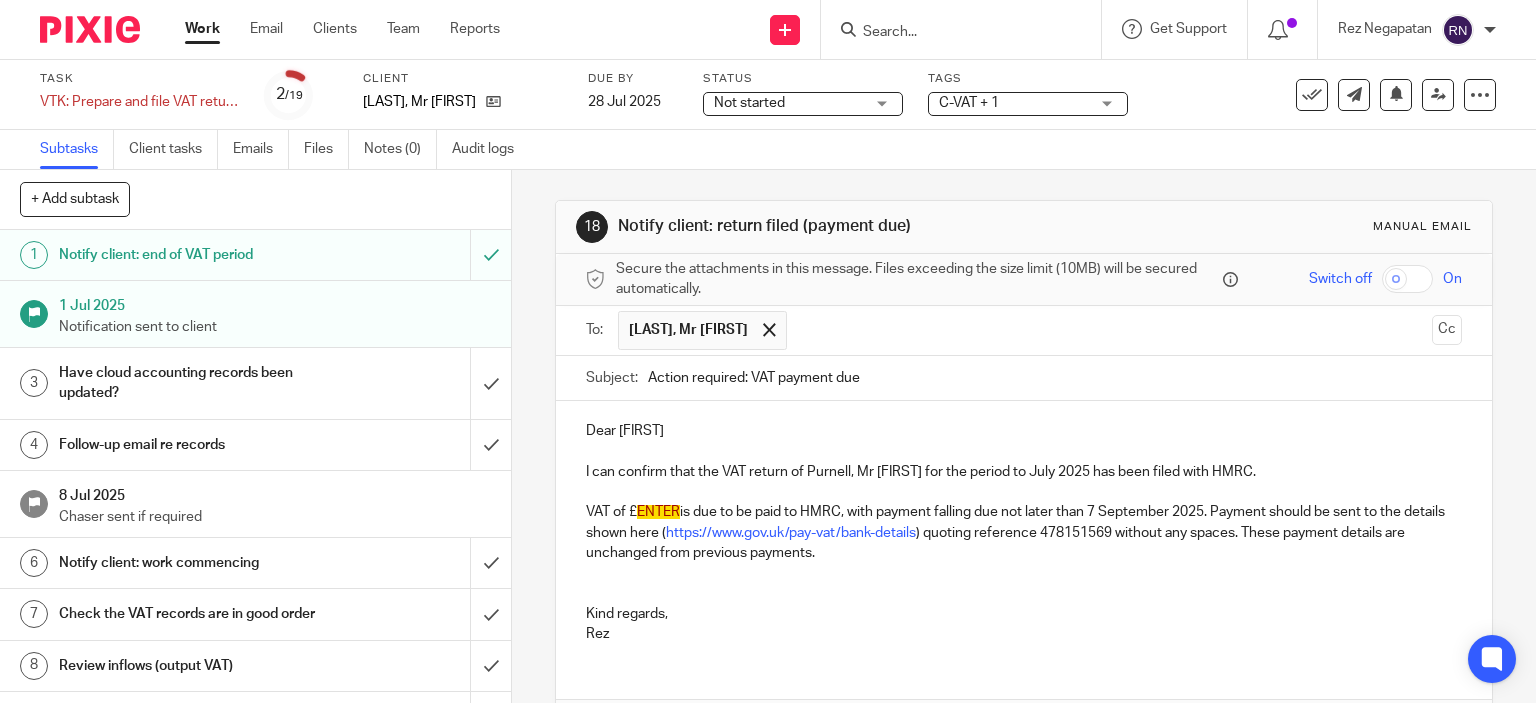 click at bounding box center [1024, 452] 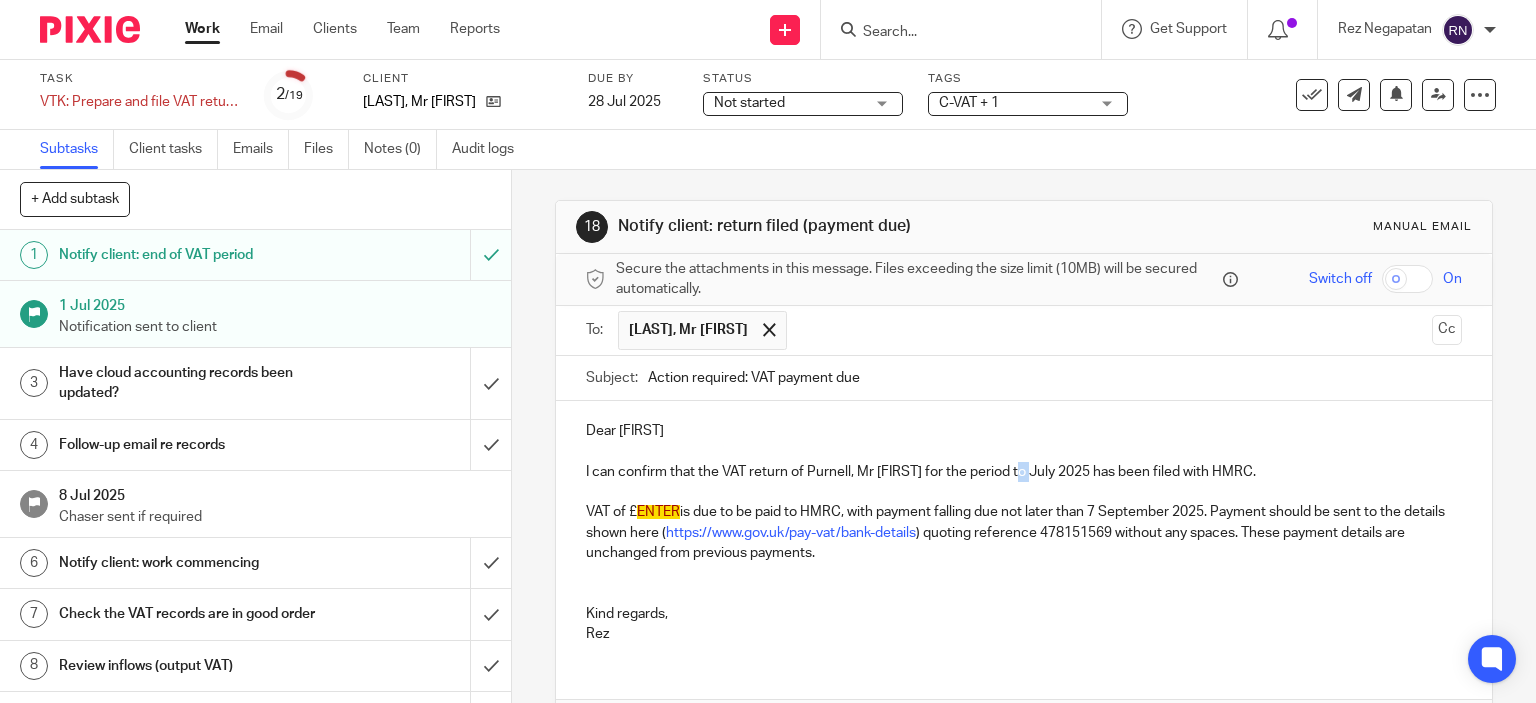 type 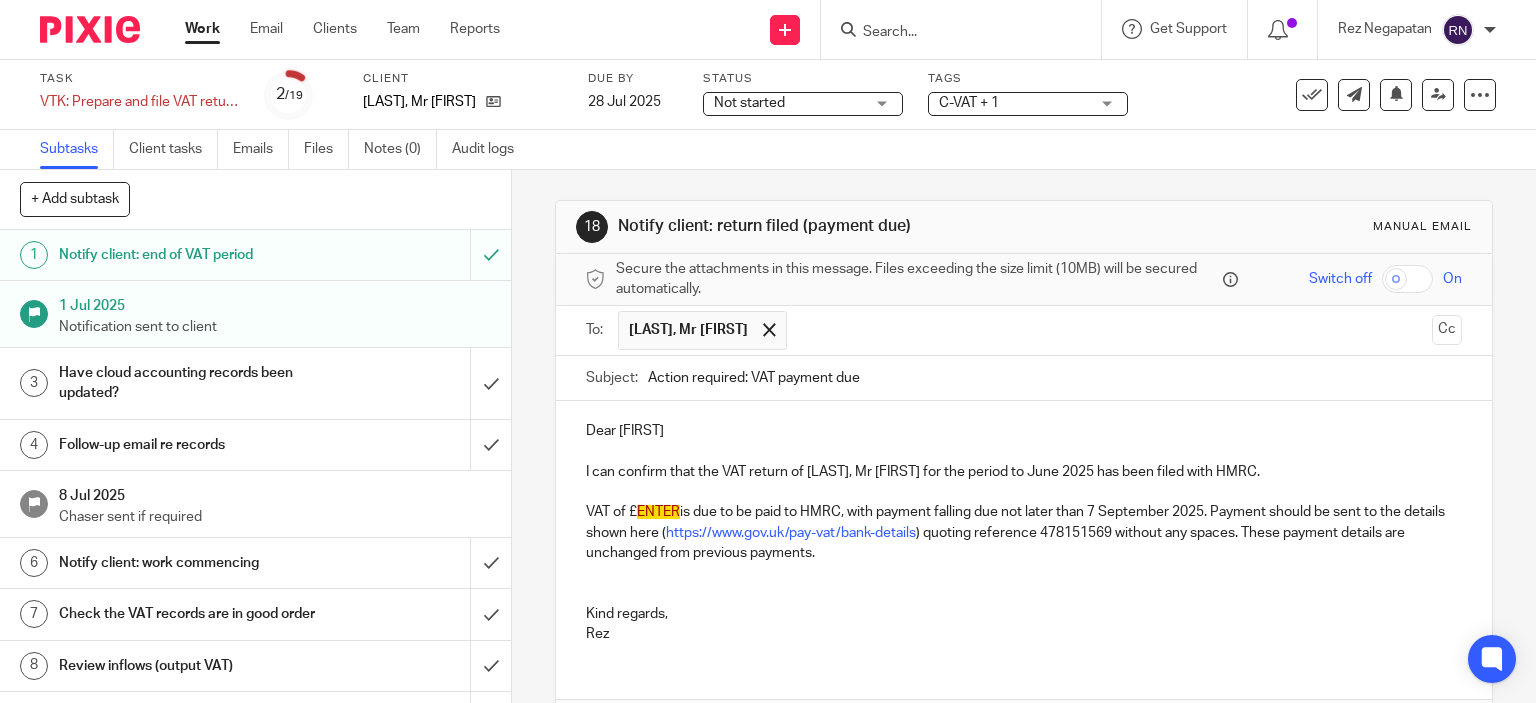 click at bounding box center [1024, 583] 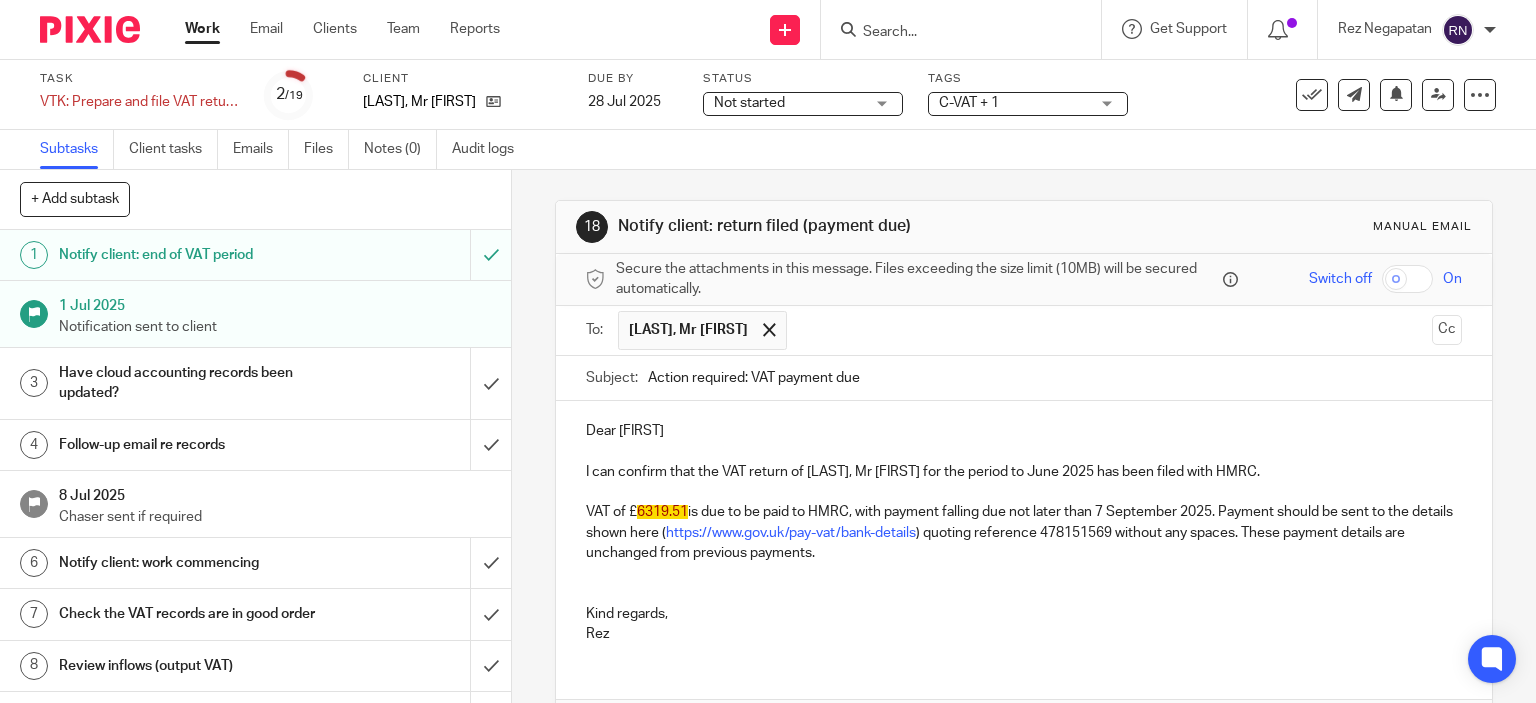 click on "Kind regards," at bounding box center (1024, 614) 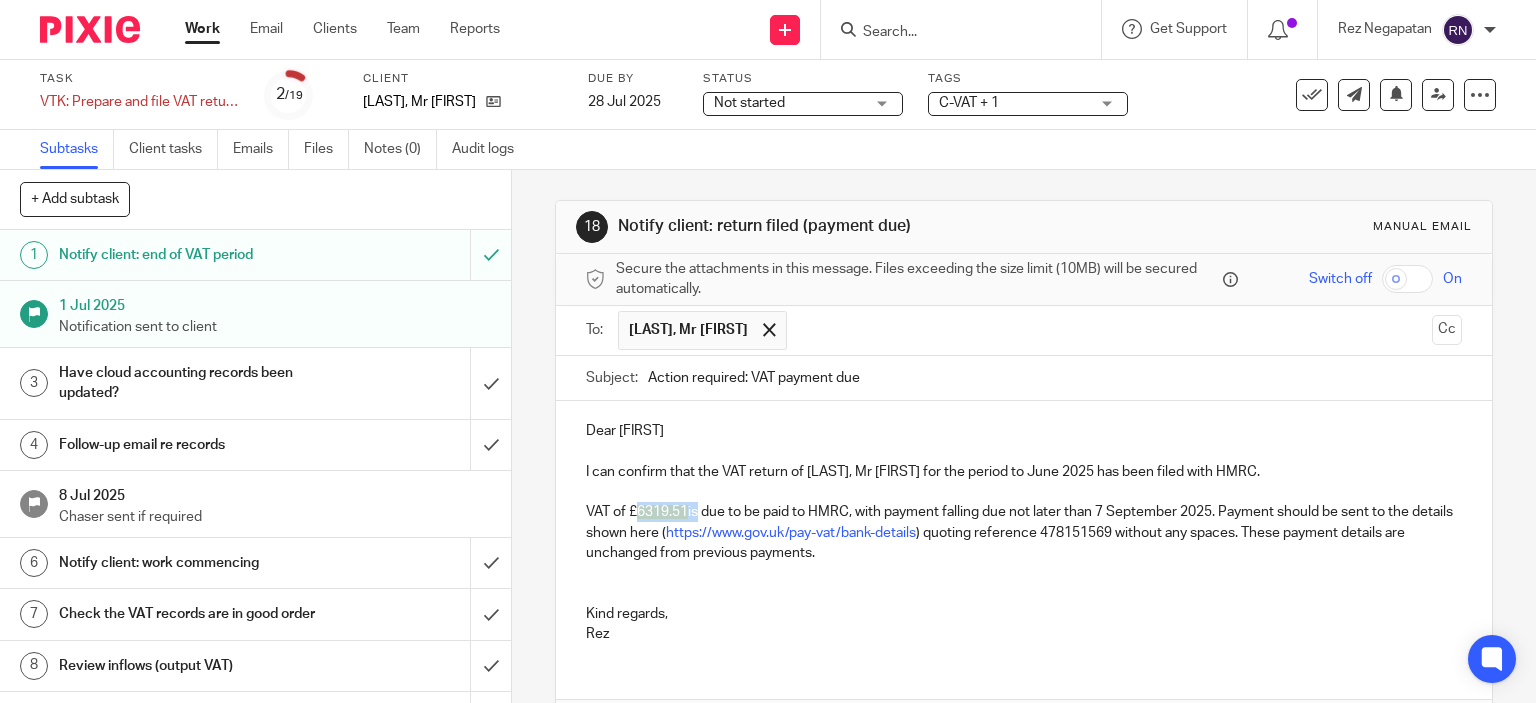 drag, startPoint x: 688, startPoint y: 511, endPoint x: 633, endPoint y: 511, distance: 55 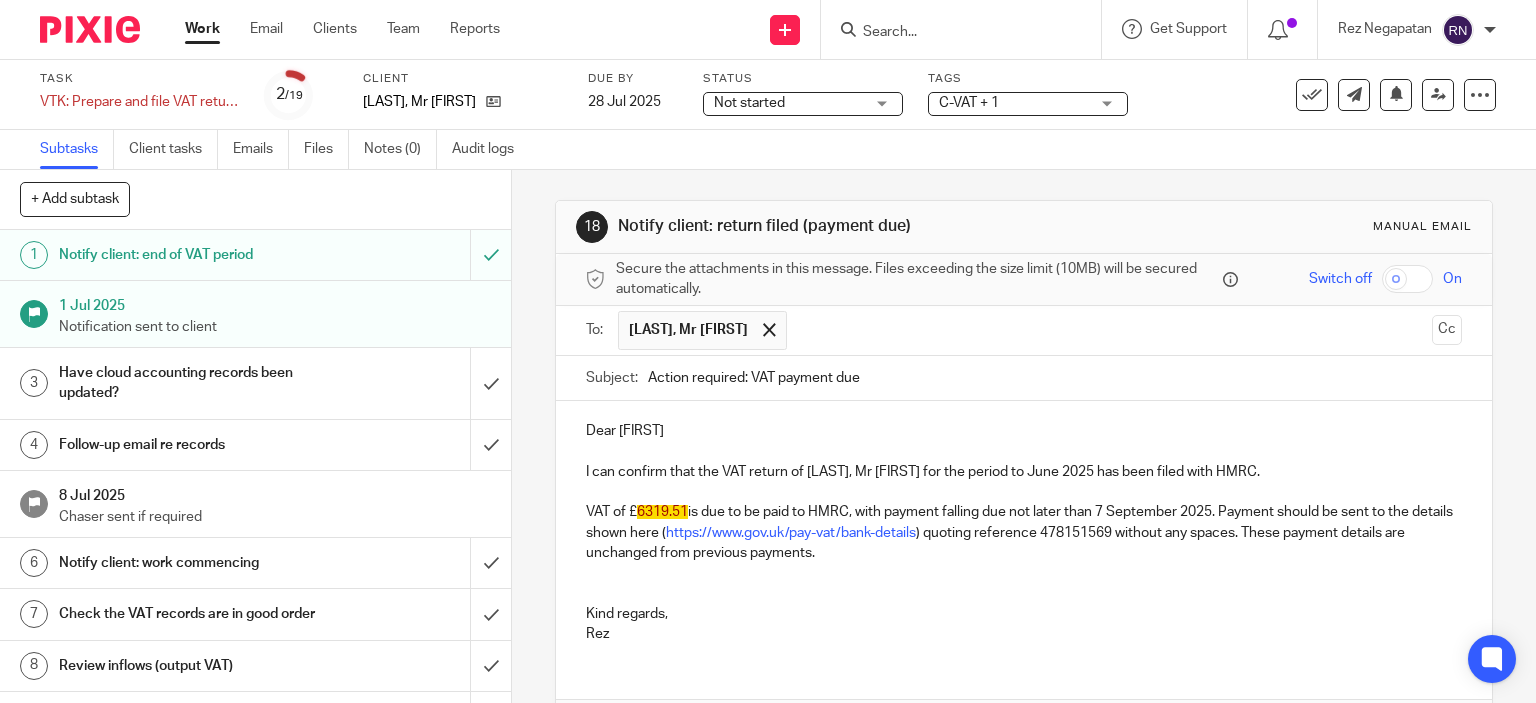 click at bounding box center [1024, 583] 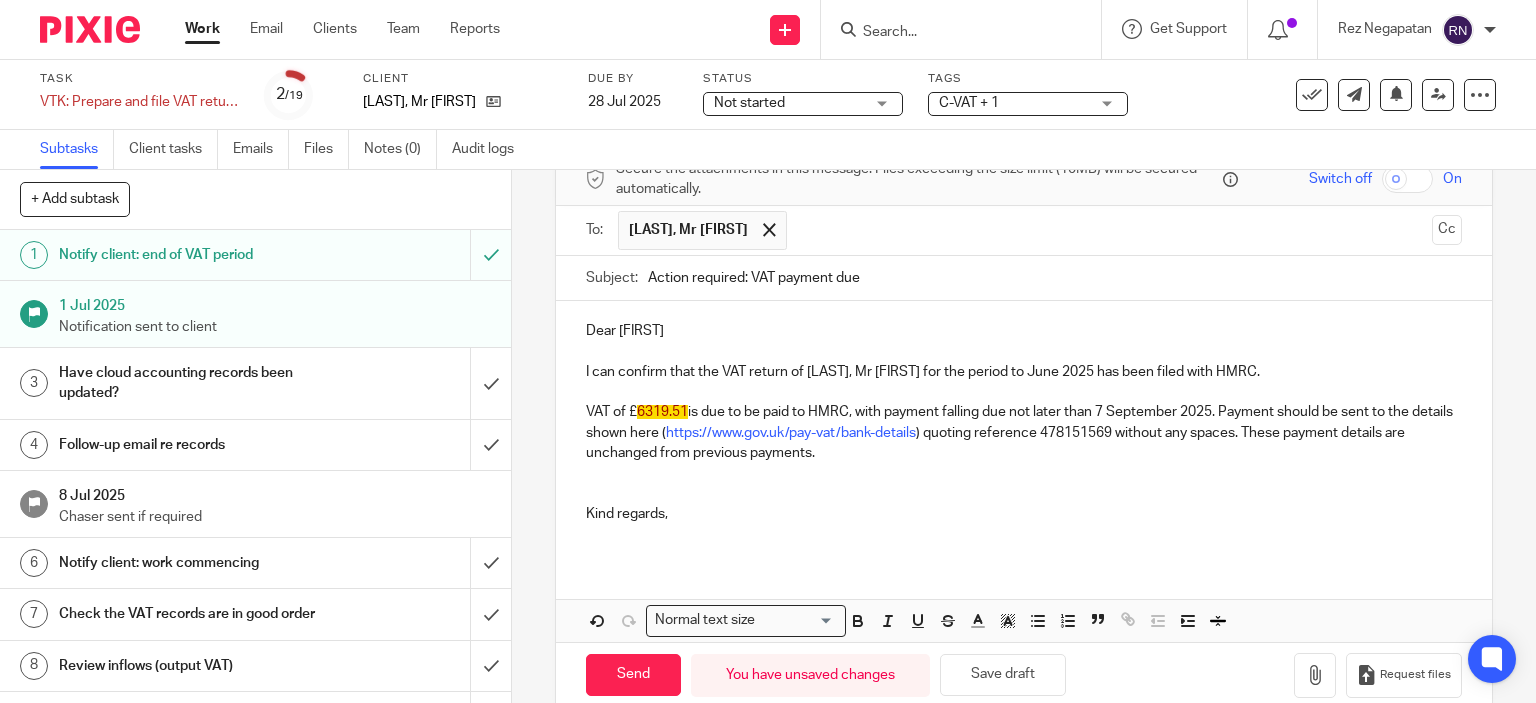 scroll, scrollTop: 132, scrollLeft: 0, axis: vertical 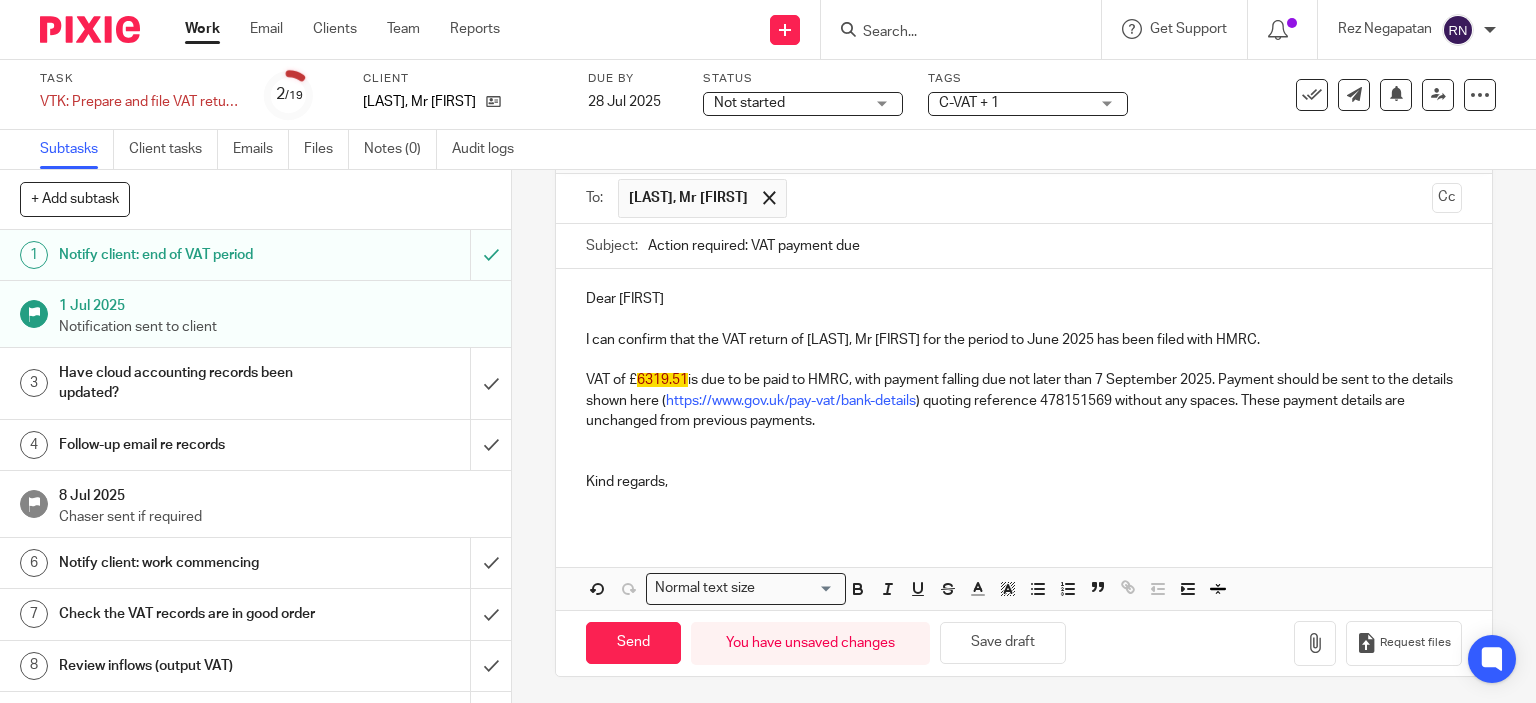 click on "VAT of £ 6319.51  is due to be paid to HMRC, with payment falling due not later than 7 September 2025. Payment should be sent to the details shown here ( https://www.gov.uk/pay-vat/bank-details ) quoting reference 478151569 without any spaces. These payment details are unchanged from previous payments." at bounding box center [1024, 400] 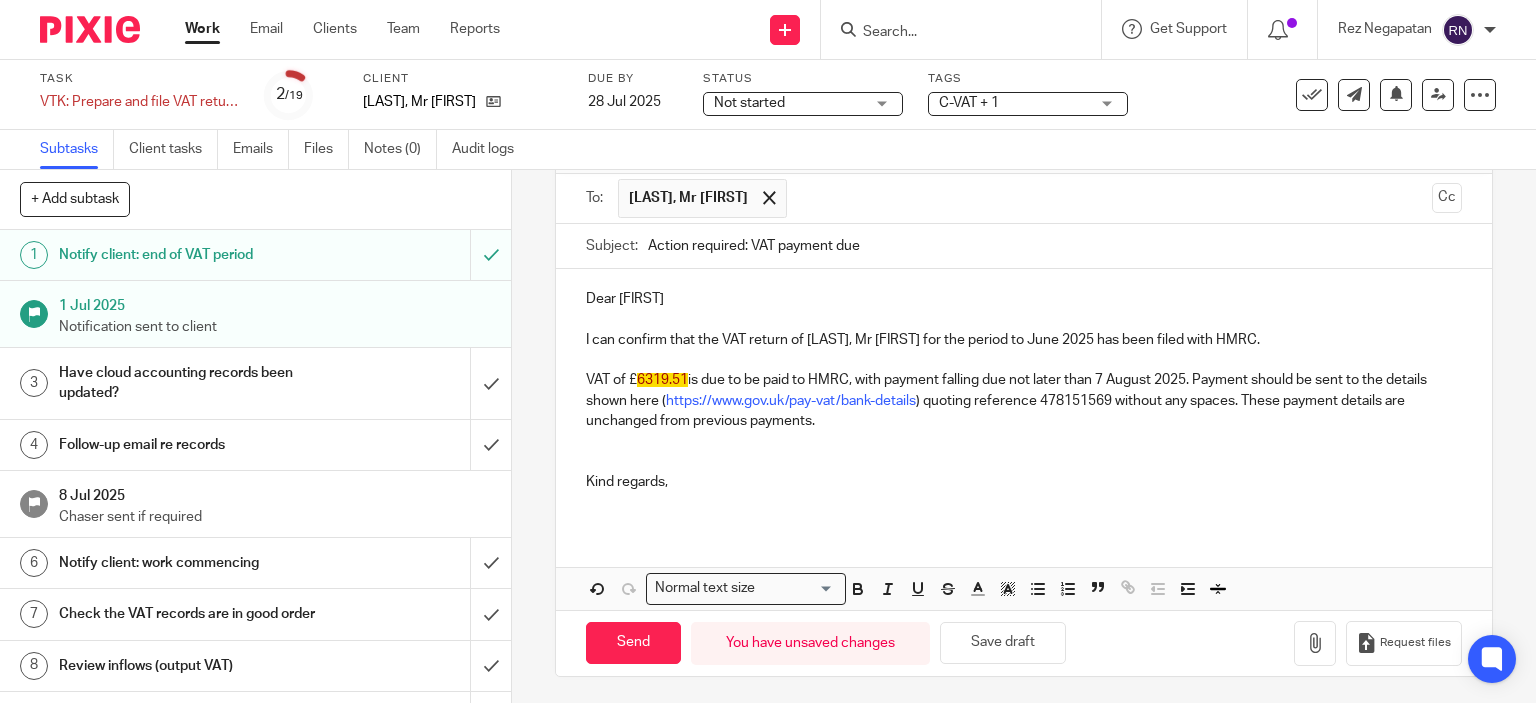 click at bounding box center [1024, 451] 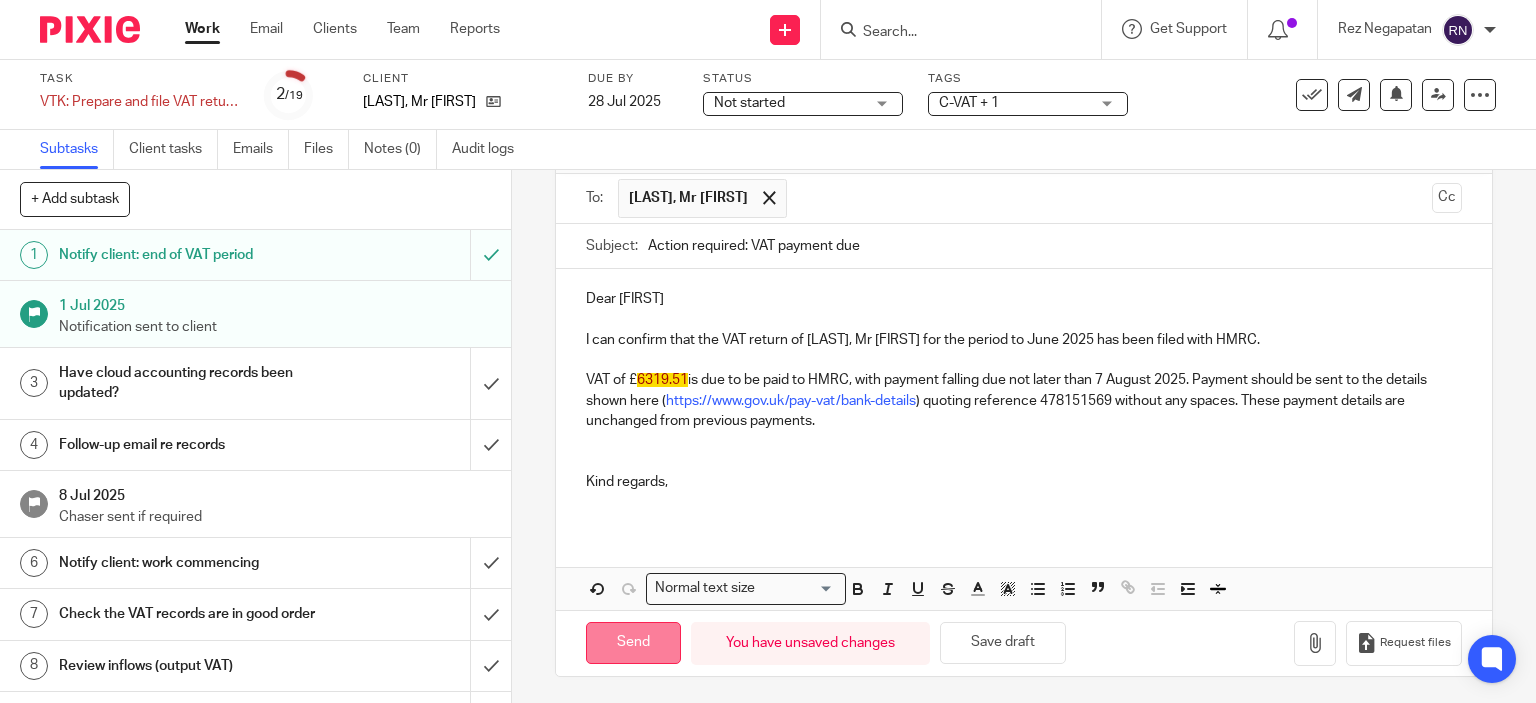 click on "Send" at bounding box center (633, 643) 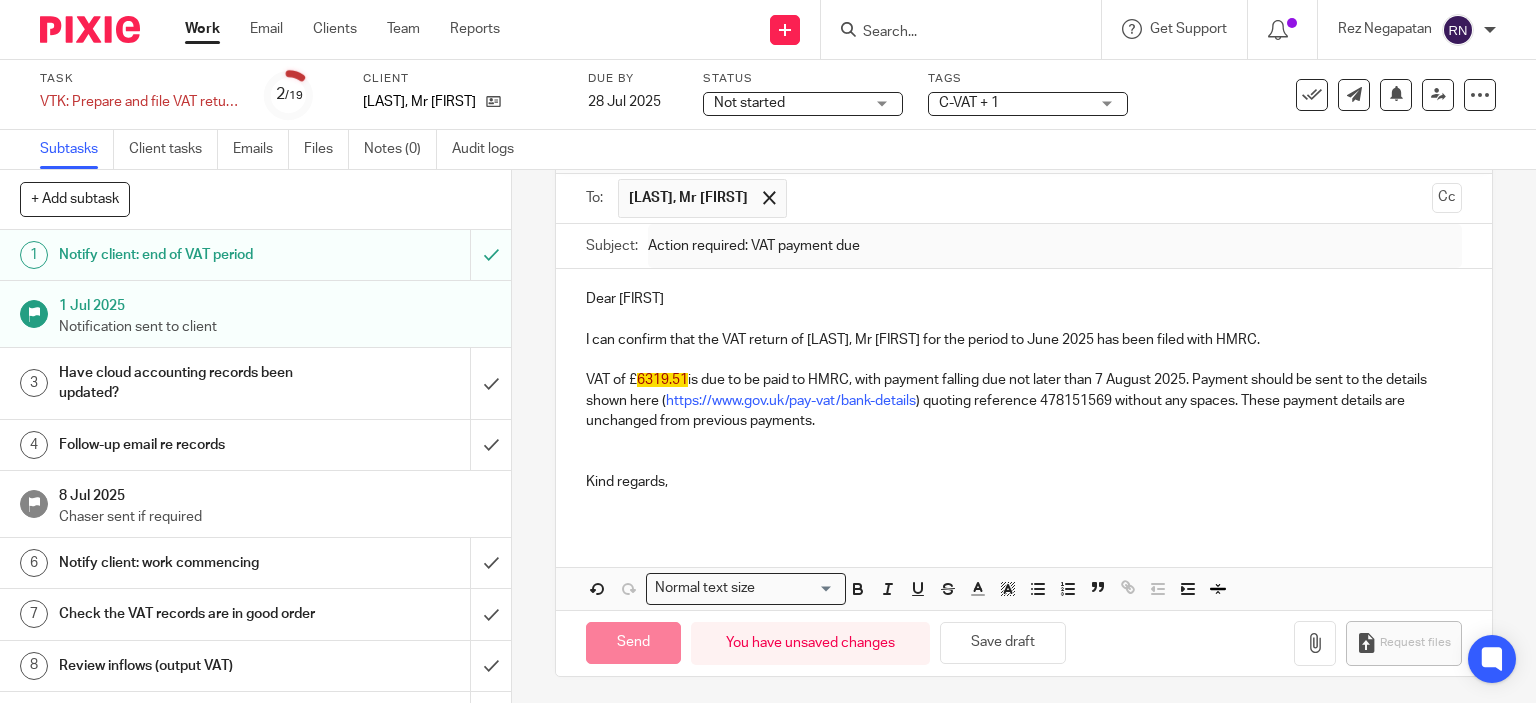 type on "Sent" 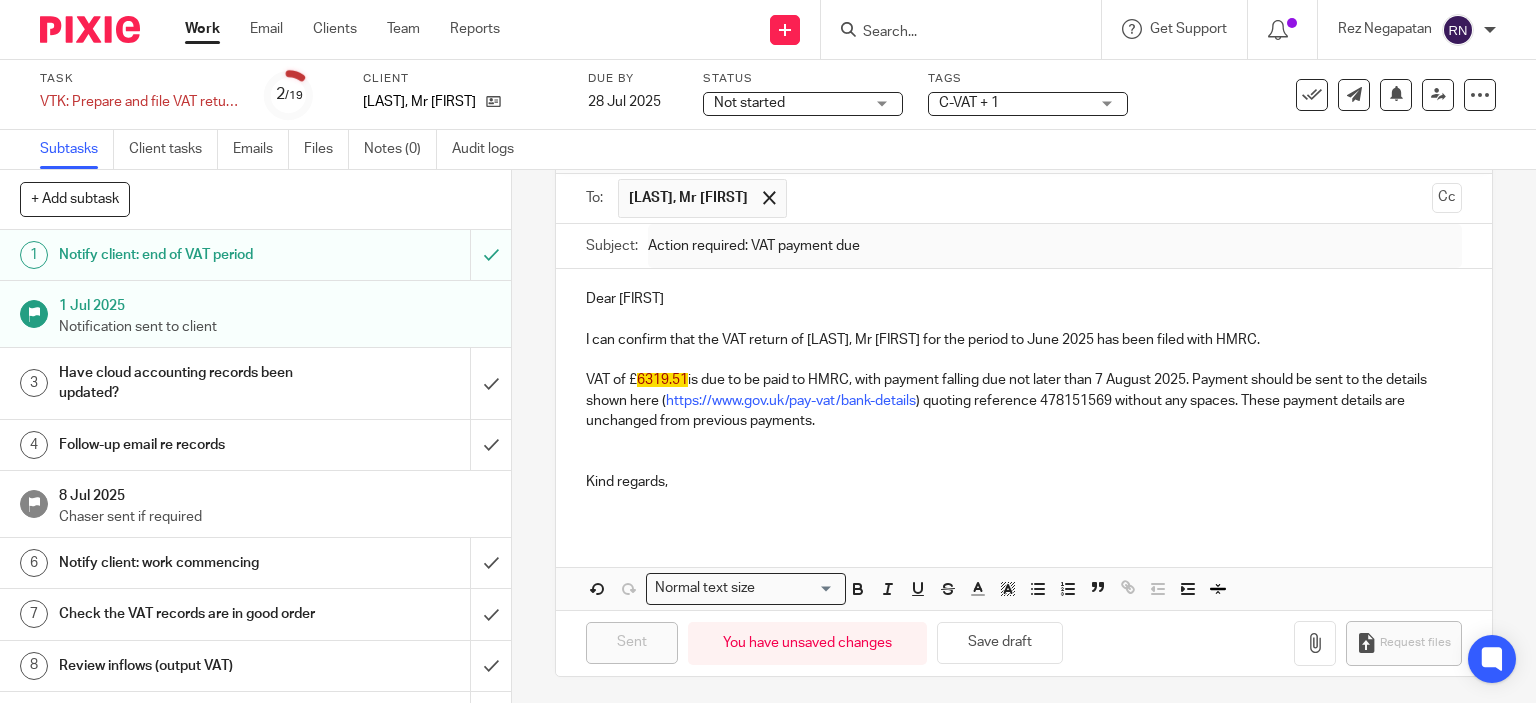 click on "Task
VTK: Prepare and file VAT return using Xero   Save
VTK: Prepare and file VAT return using Xero
2 /19
Client
Purnell, Mr Joe
Due by
28 Jul 2025
Status
Not started
Not started
Not started
In progress
1
Tags
C-VAT + 1
_Cancelled
_Stalled
C-Bookkeeping
C-CIS
C-Man Acc
C-Payroll
C-Pension
C-Tax_comp
C-Tax_SA
C-VAT
C-YEA_comp
C-YEA_rent" at bounding box center [768, 95] 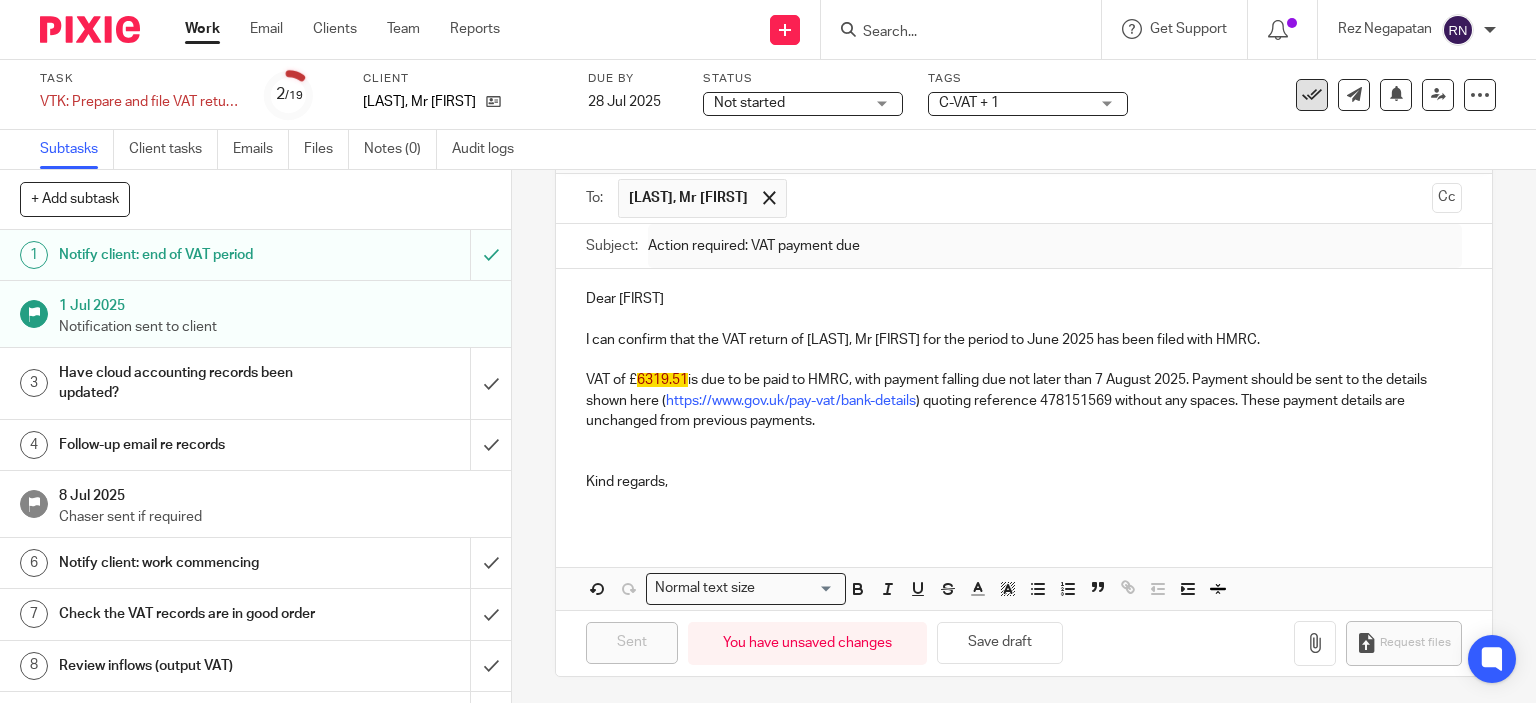 click at bounding box center (1312, 95) 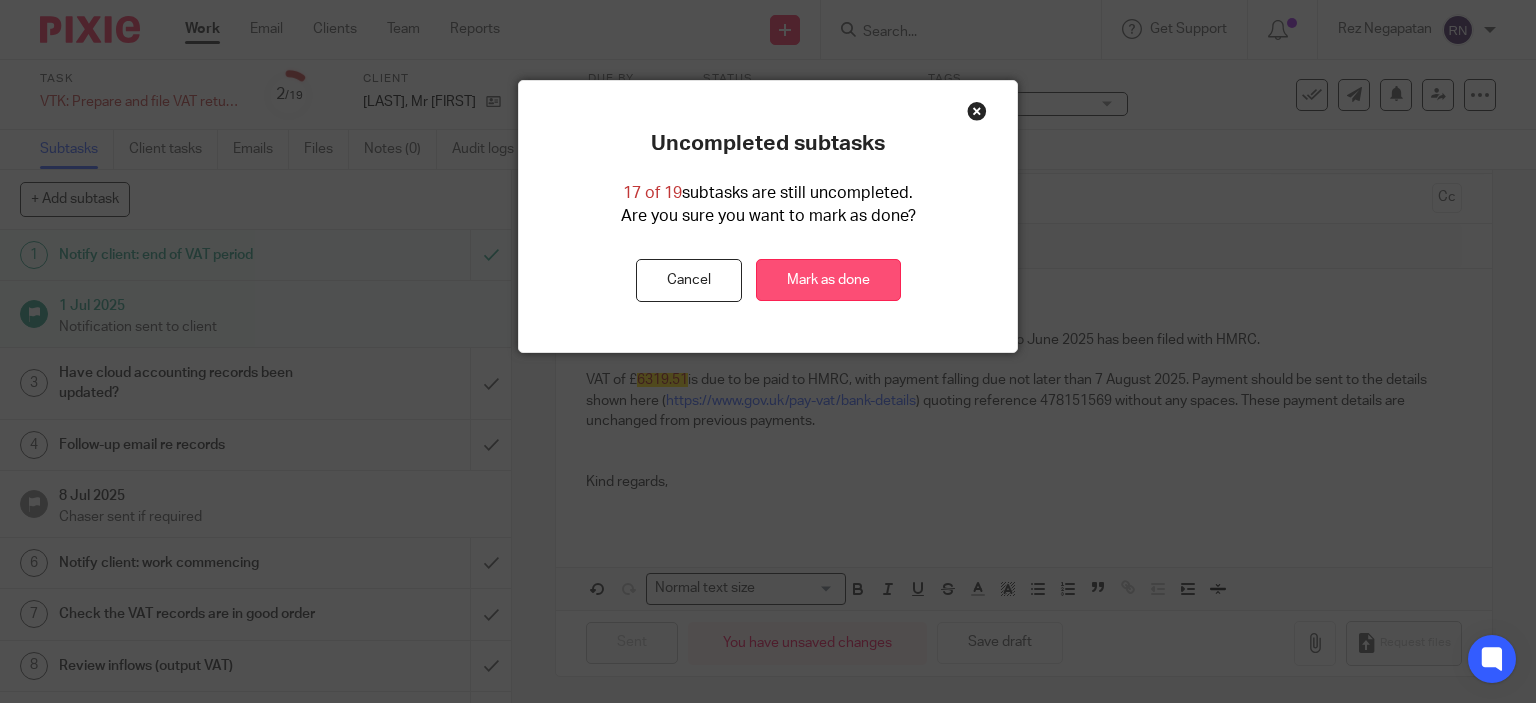 click on "Mark as done" at bounding box center (828, 280) 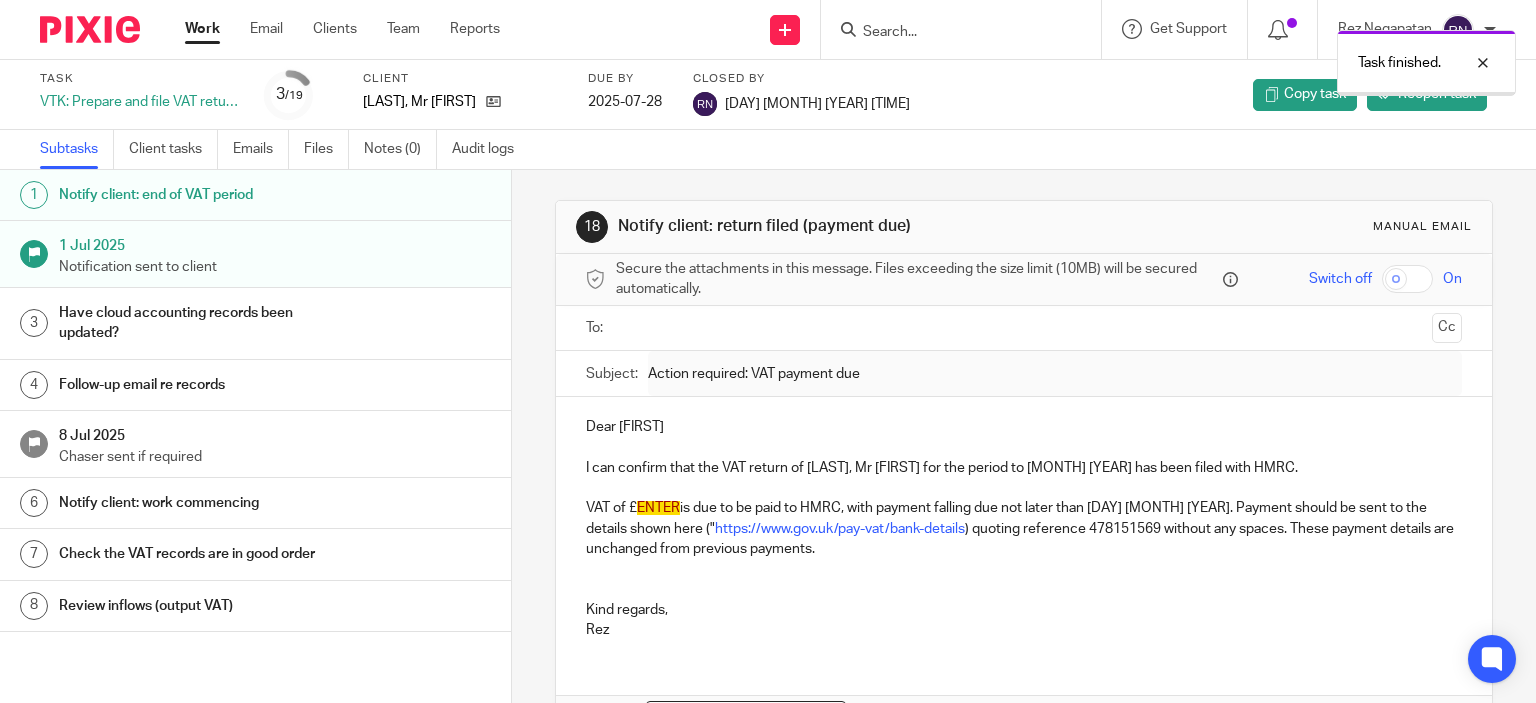 scroll, scrollTop: 0, scrollLeft: 0, axis: both 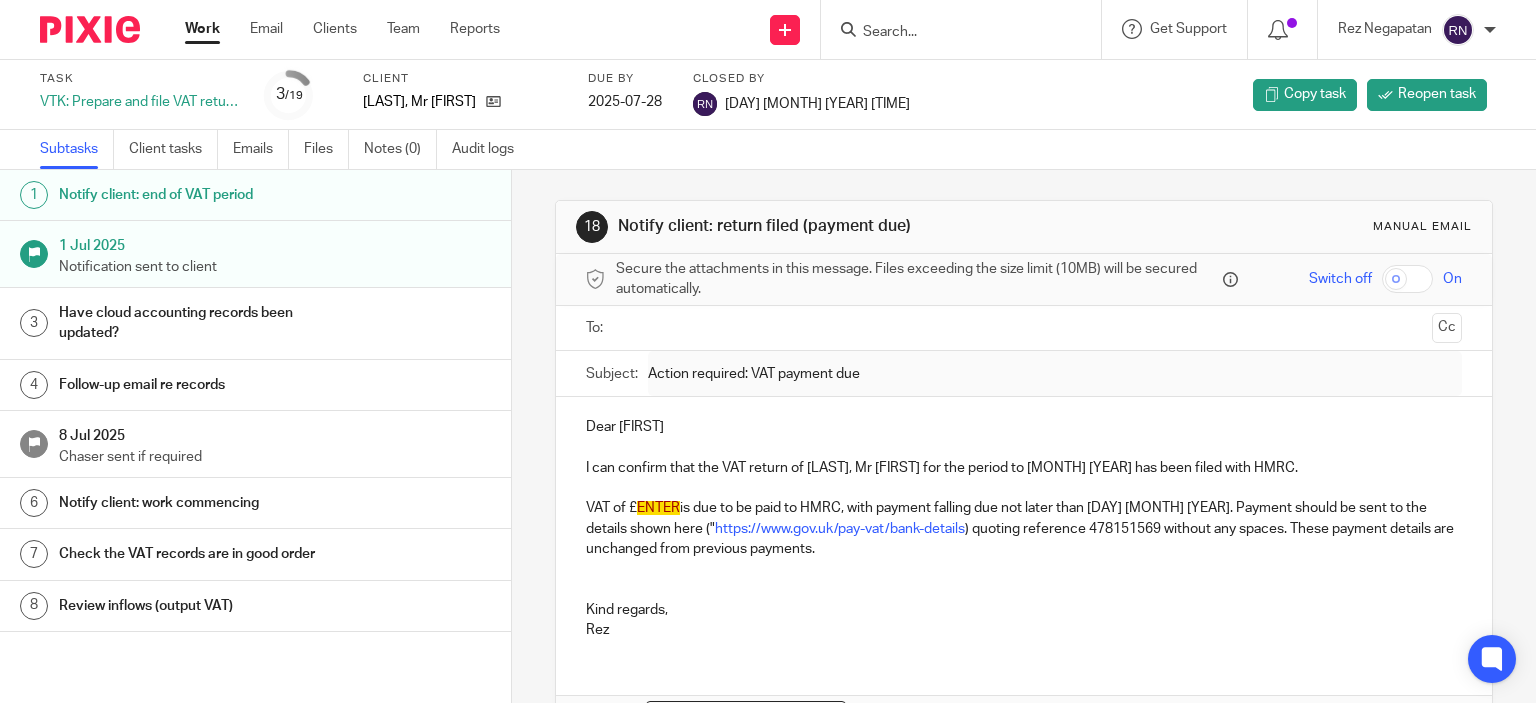 click on "Work" at bounding box center (202, 29) 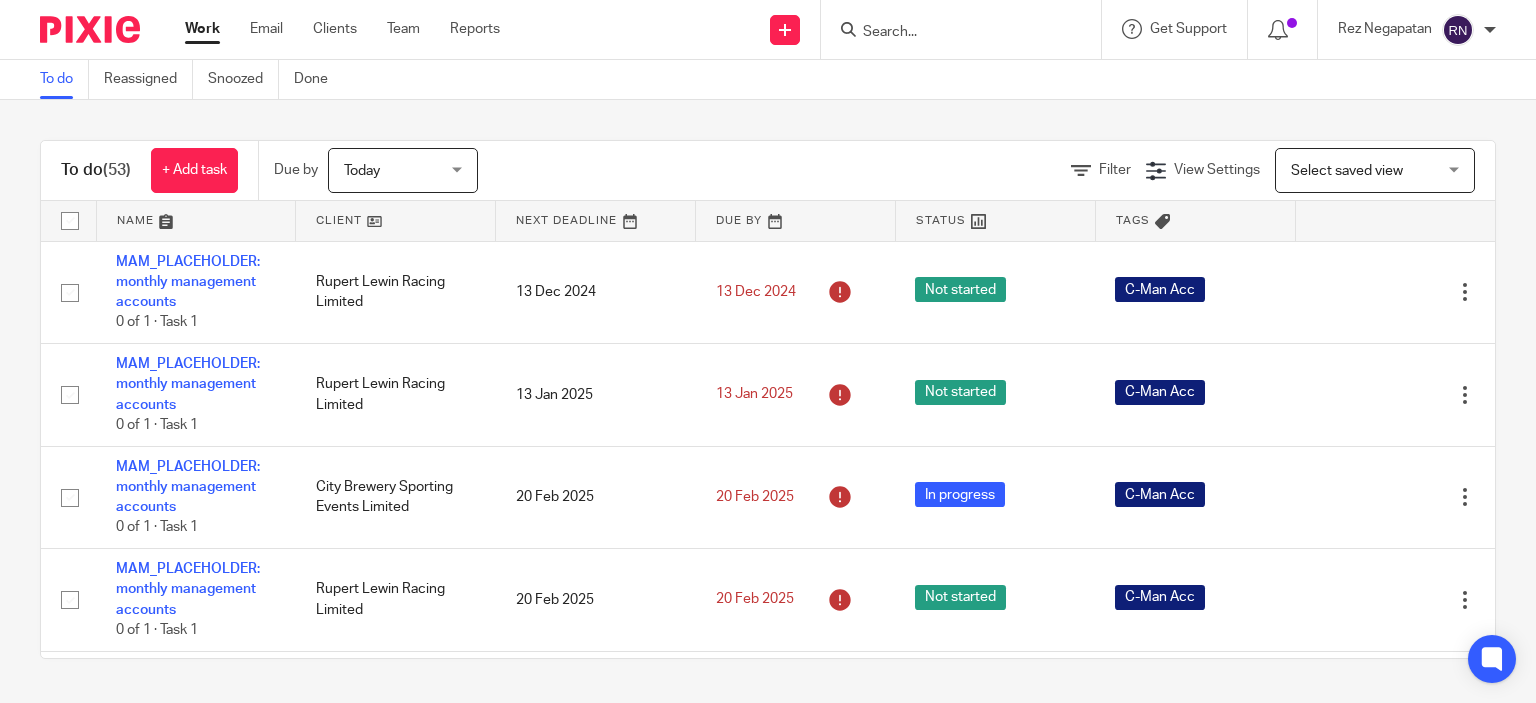 scroll, scrollTop: 0, scrollLeft: 0, axis: both 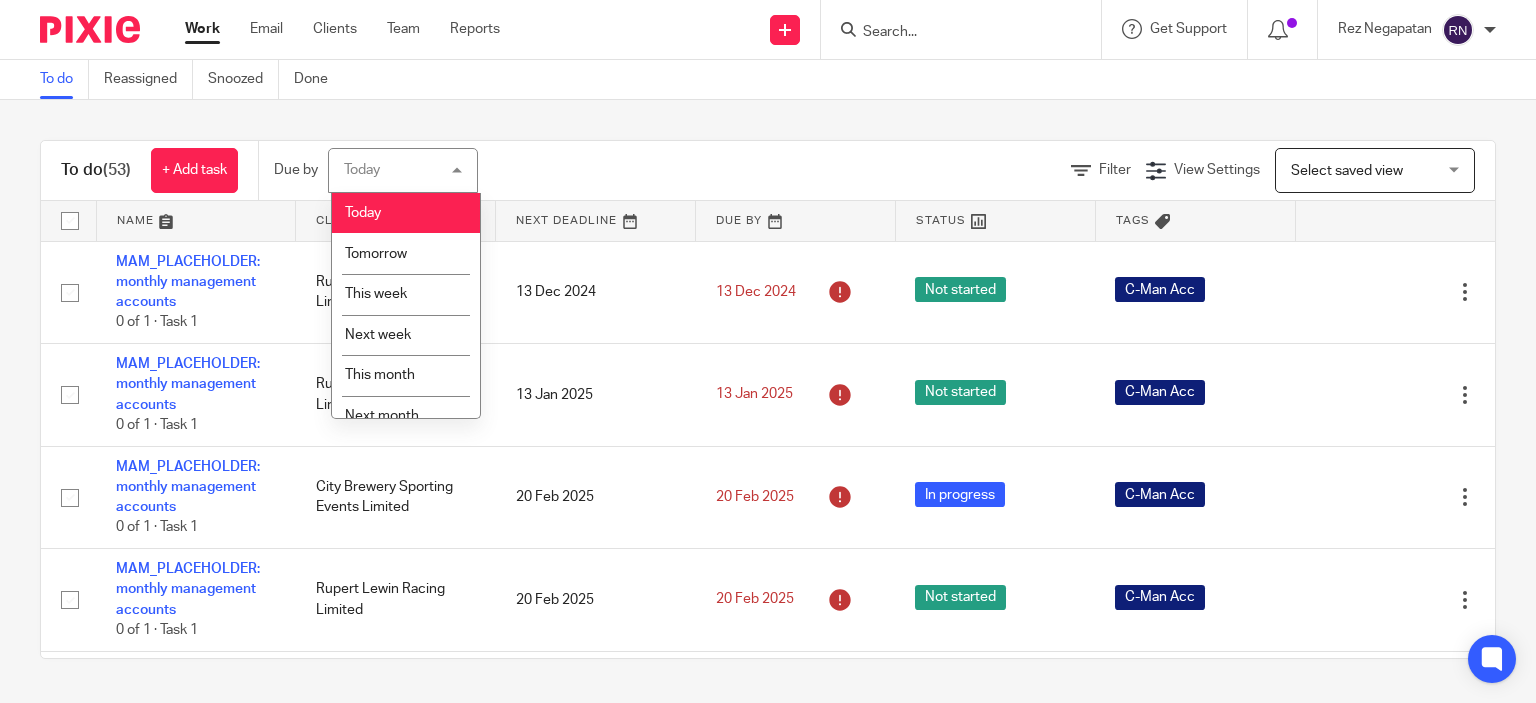 click on "Today
Today" at bounding box center [403, 170] 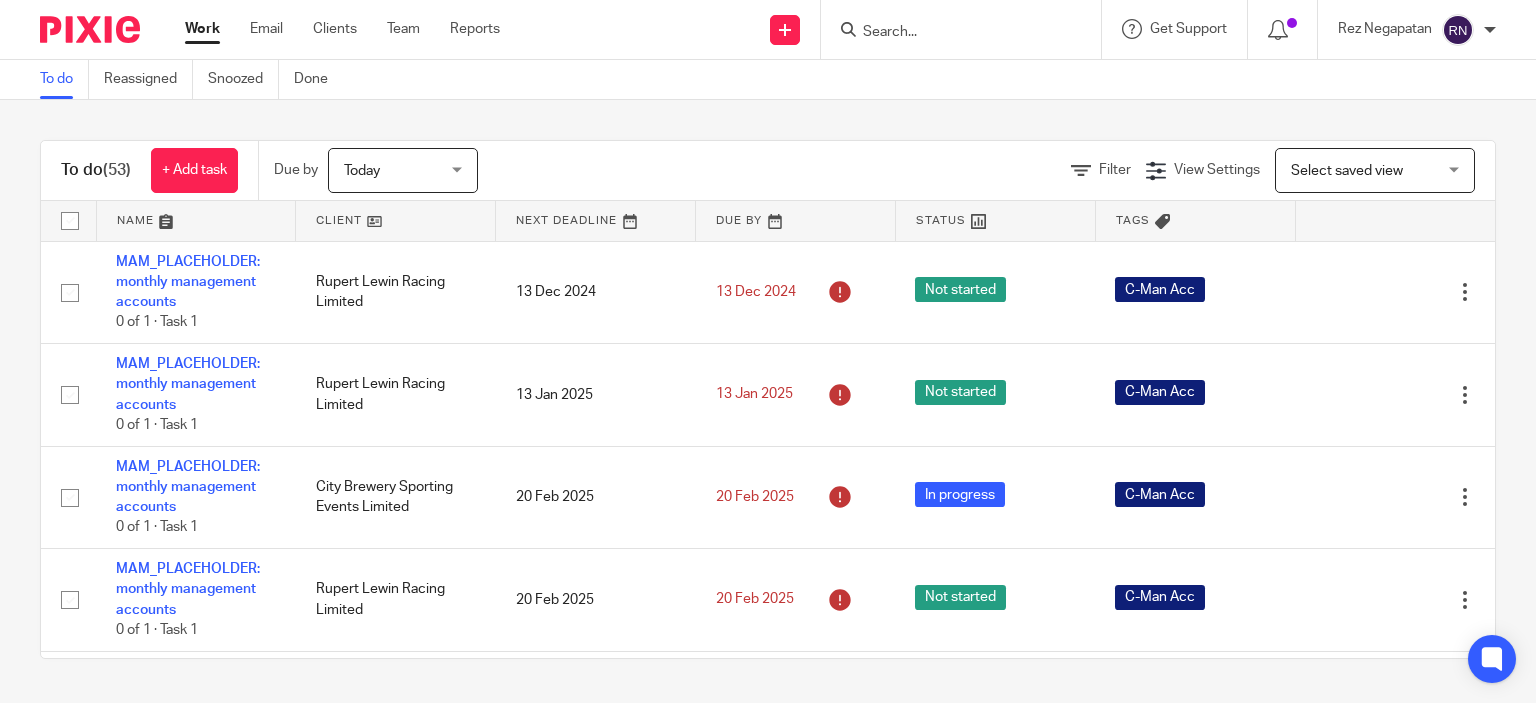 click on "Today
Today" at bounding box center (403, 170) 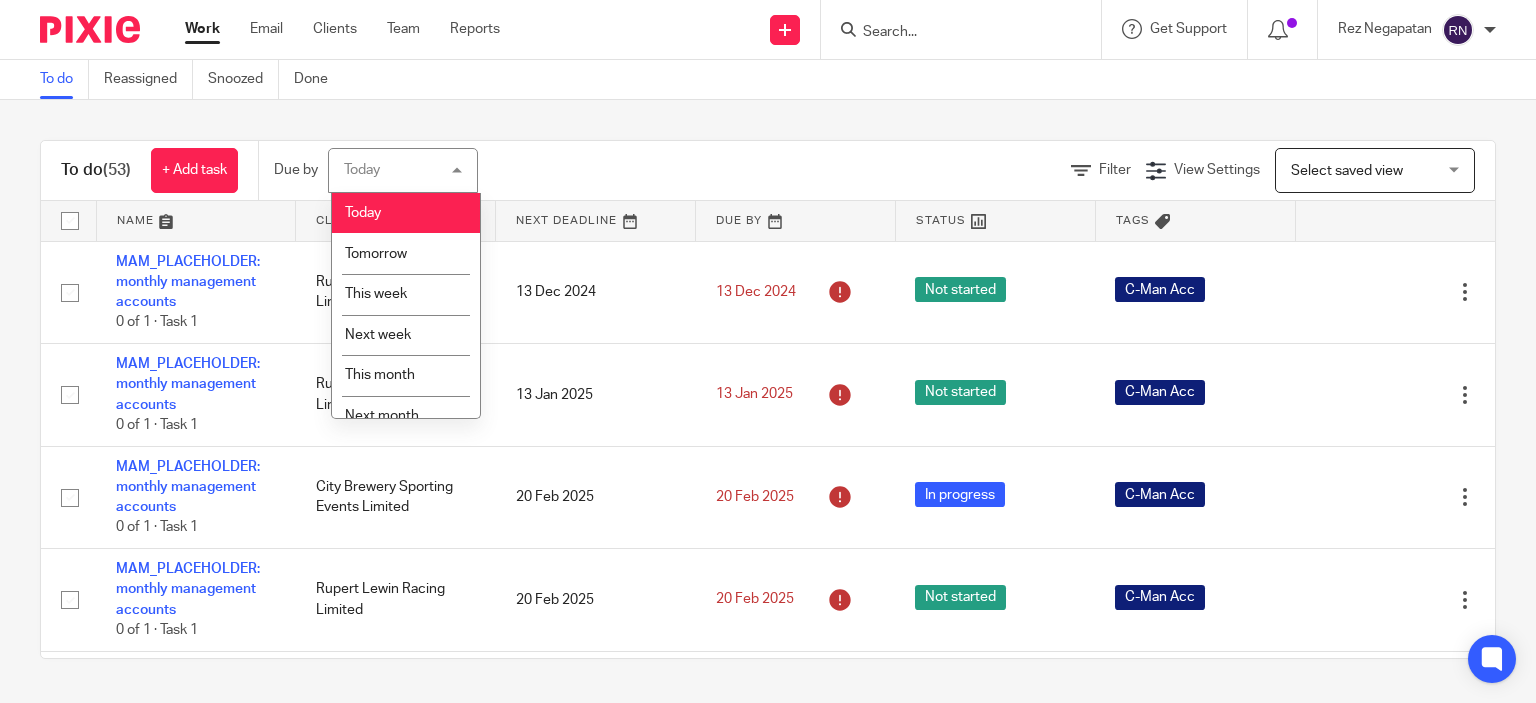 scroll, scrollTop: 62, scrollLeft: 0, axis: vertical 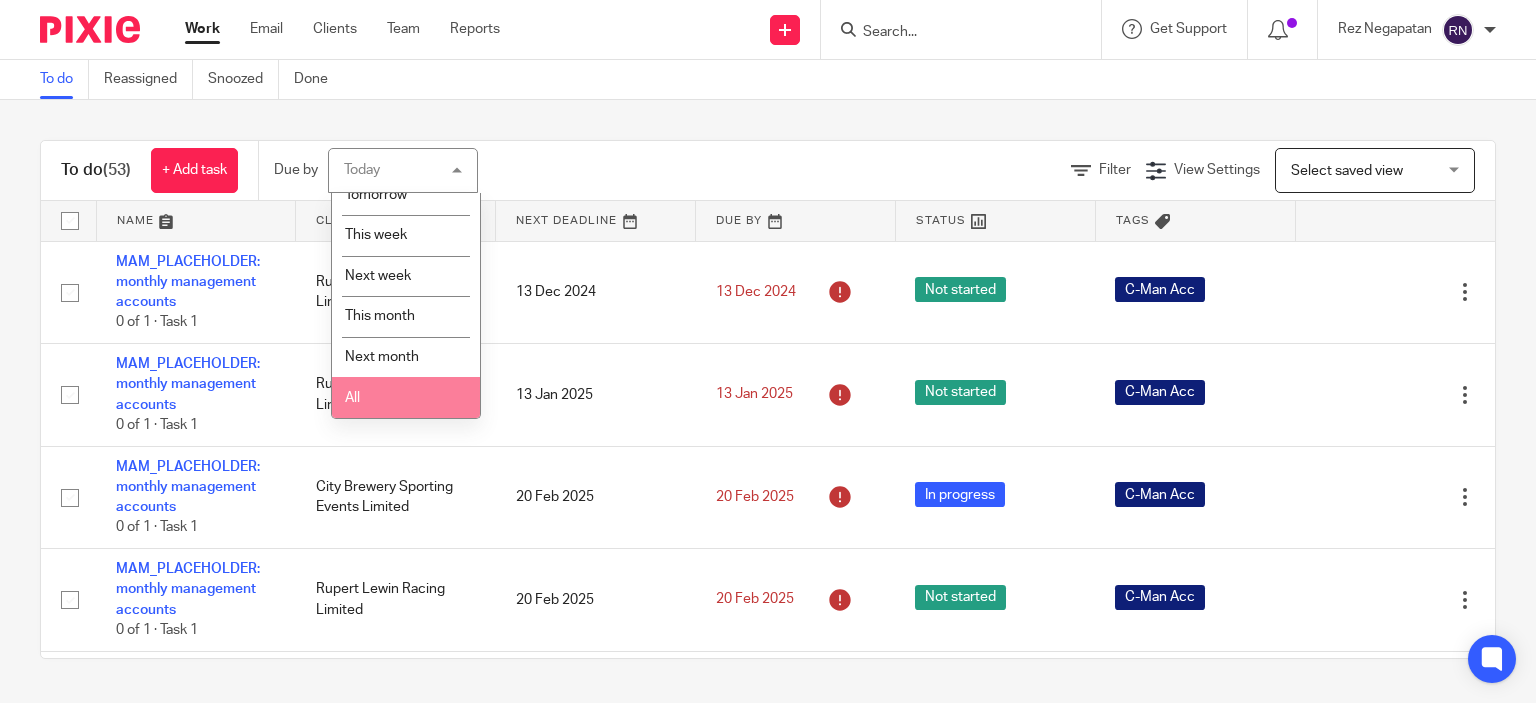 click on "All" at bounding box center [406, 397] 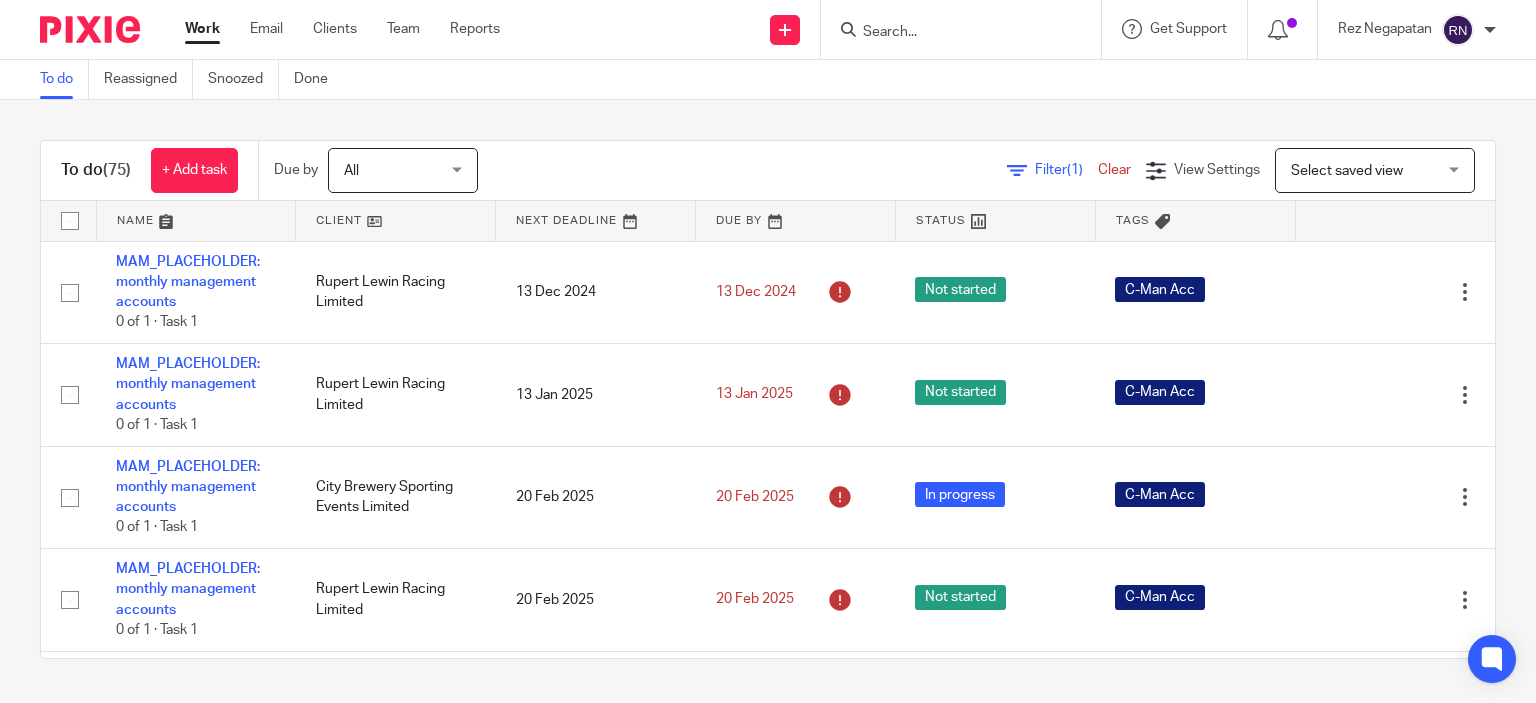scroll, scrollTop: 0, scrollLeft: 0, axis: both 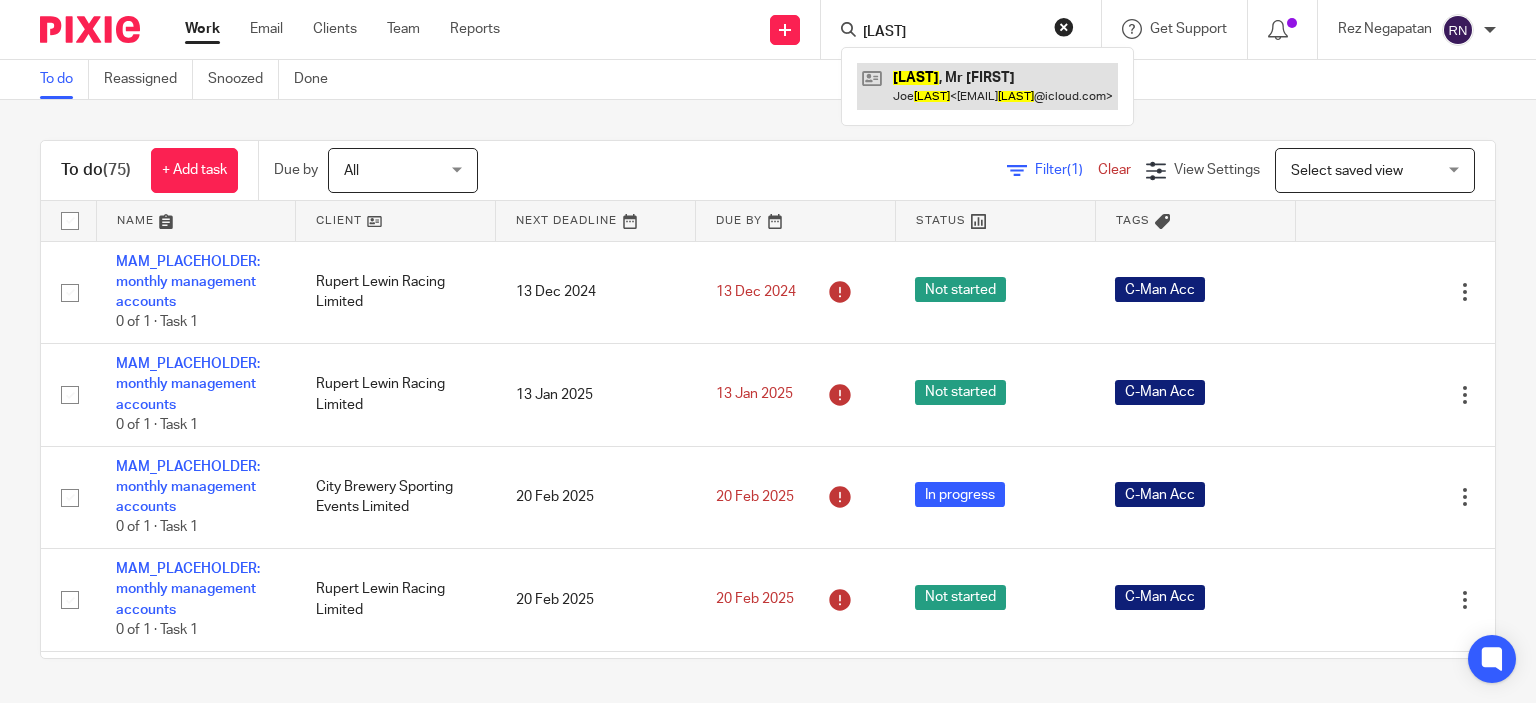 type on "purnell" 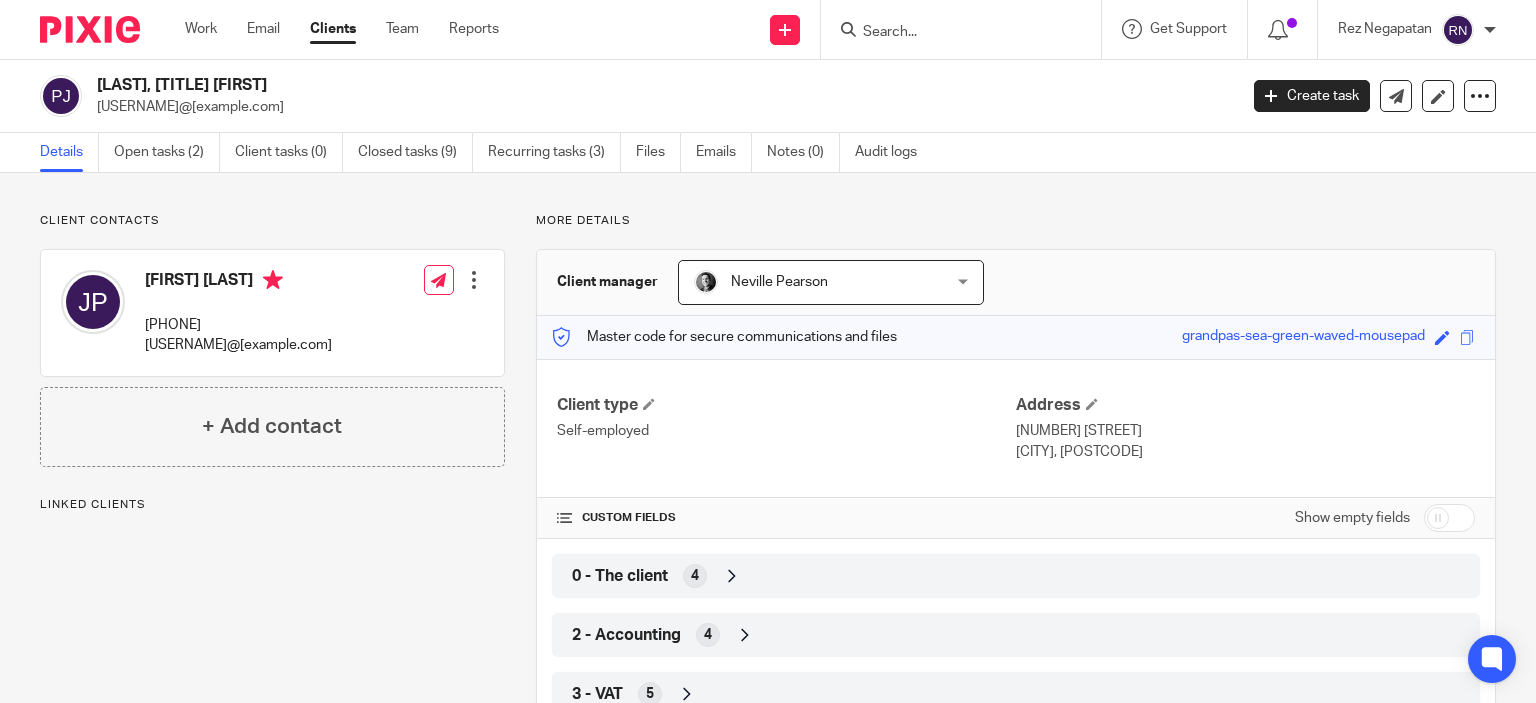 scroll, scrollTop: 0, scrollLeft: 0, axis: both 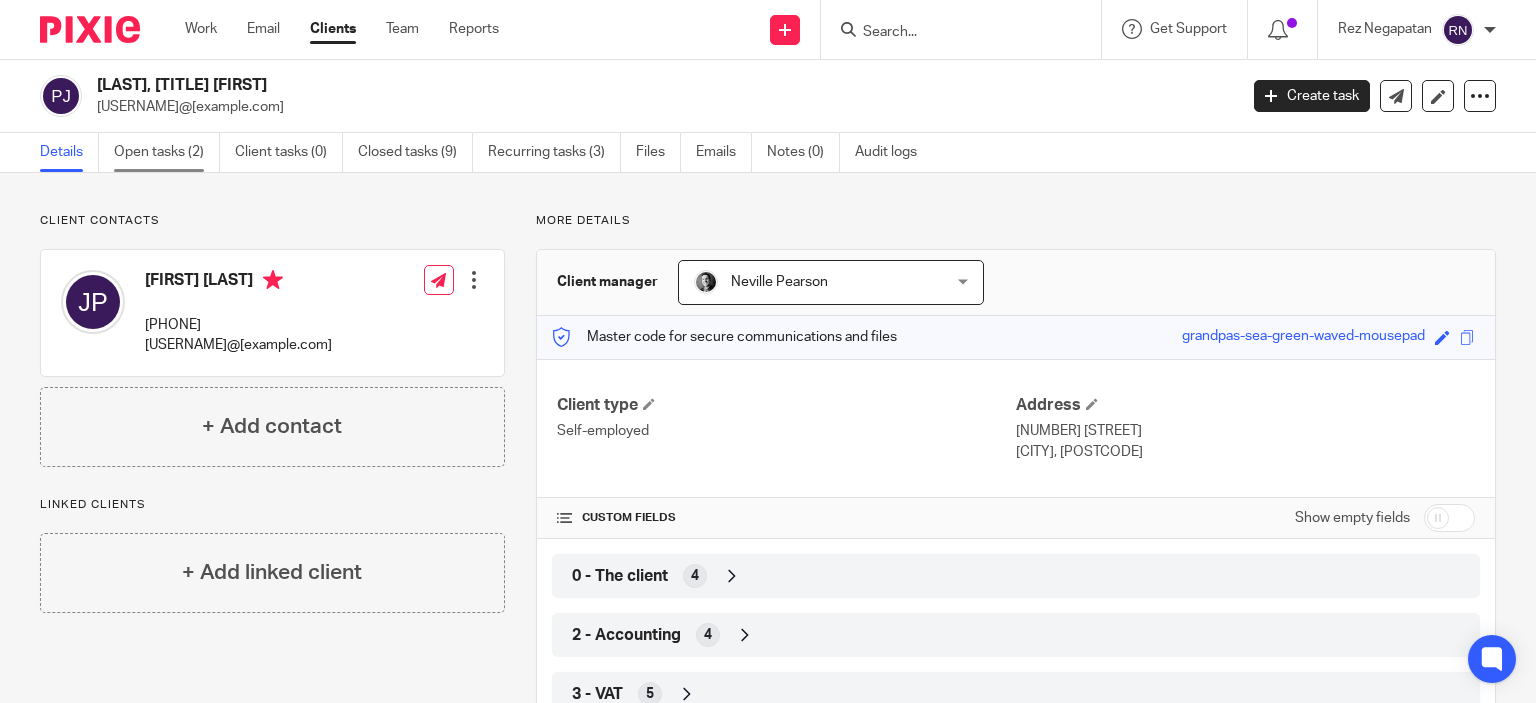 click on "Open tasks (2)" at bounding box center (167, 152) 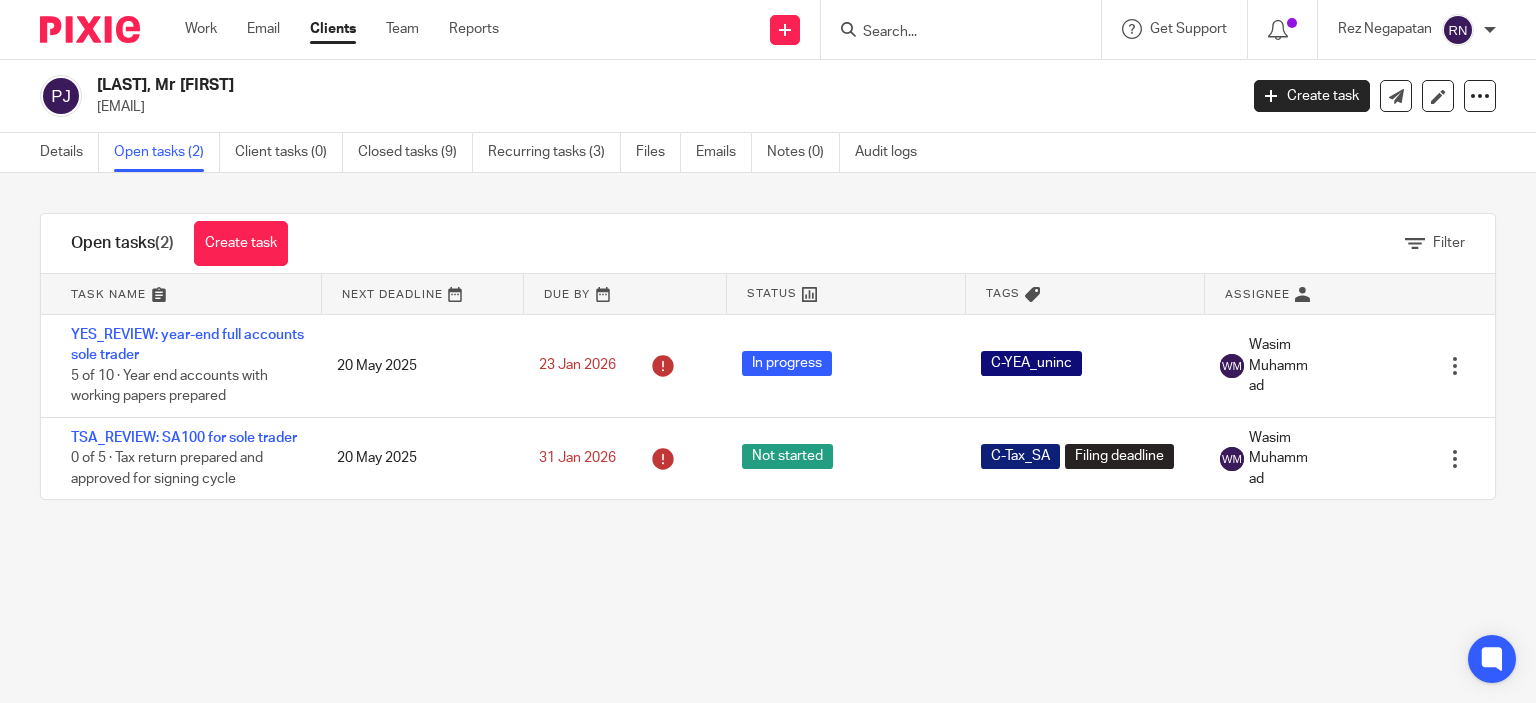 scroll, scrollTop: 0, scrollLeft: 0, axis: both 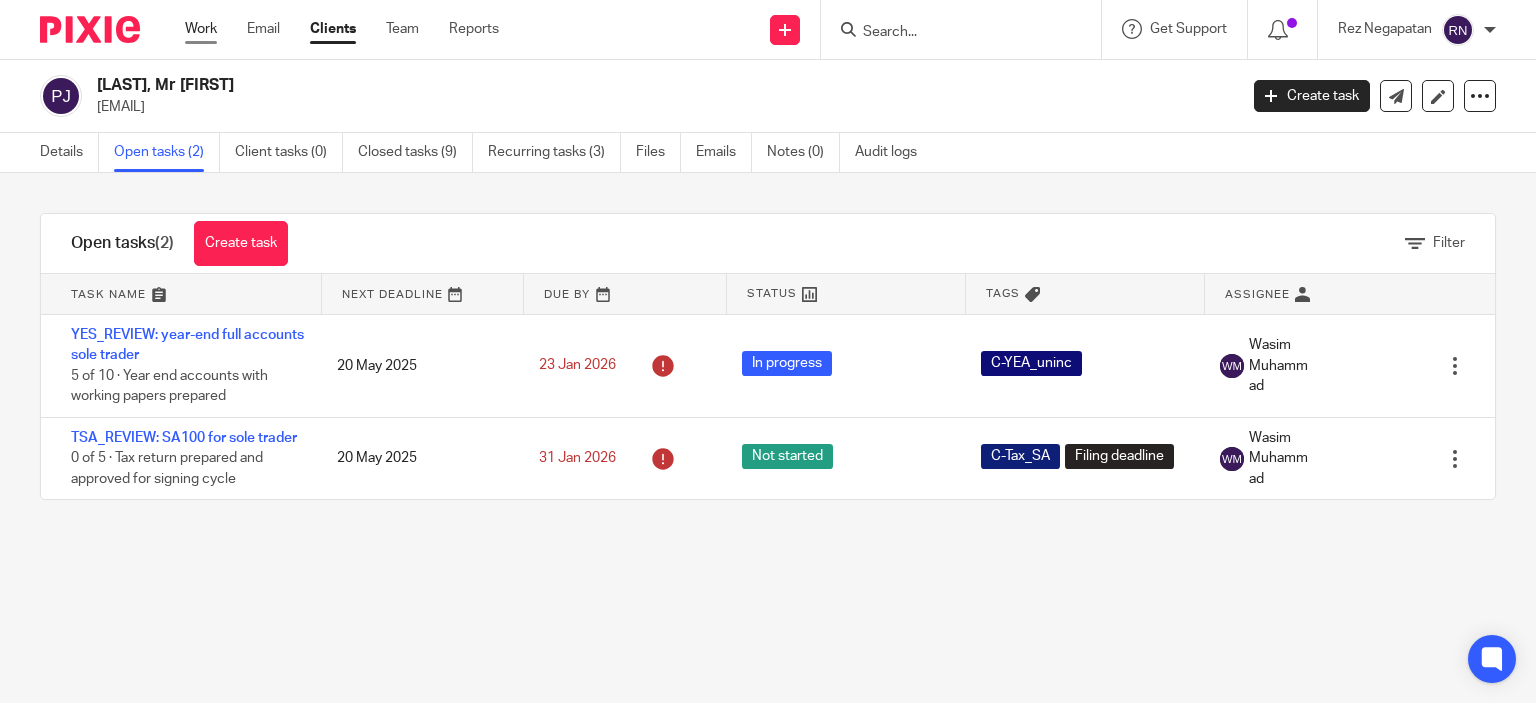 click on "Work" at bounding box center [201, 29] 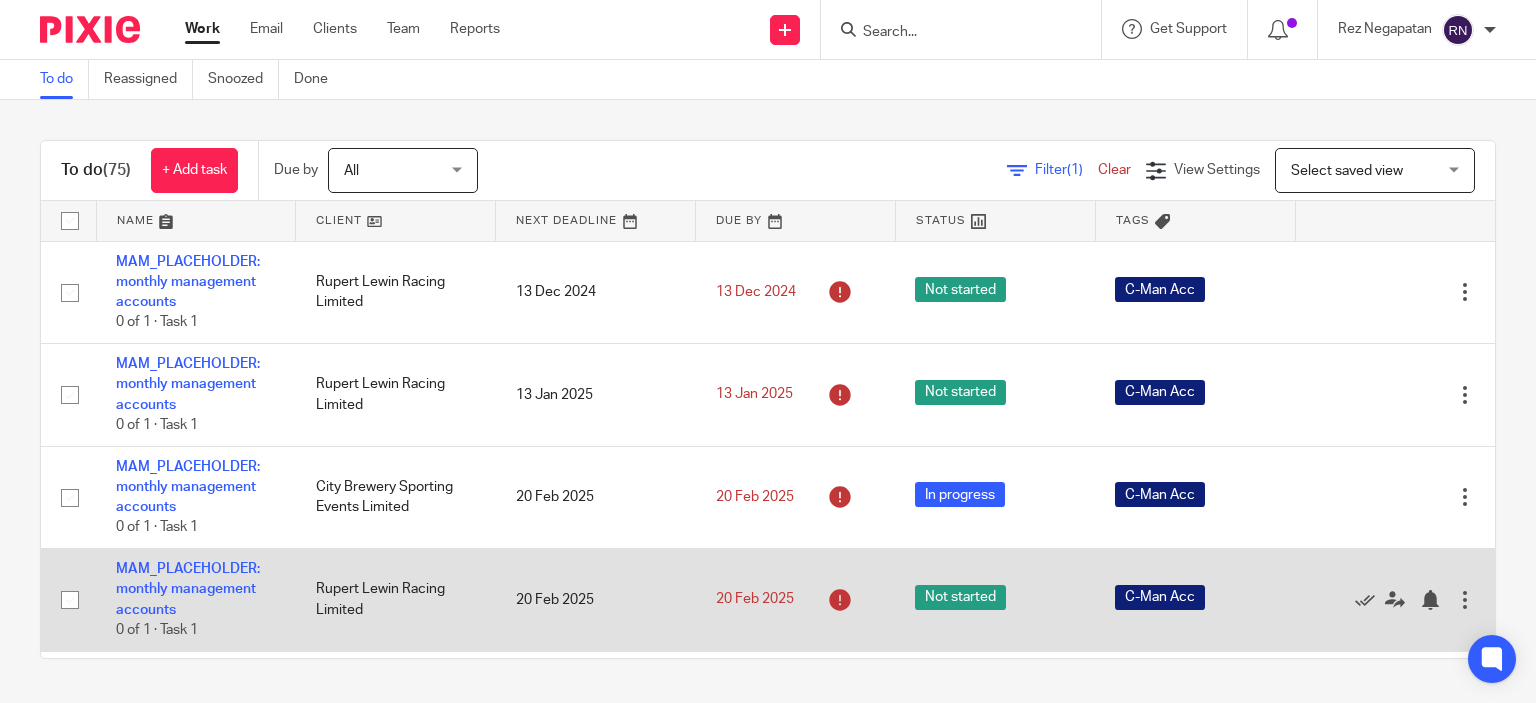 scroll, scrollTop: 0, scrollLeft: 0, axis: both 